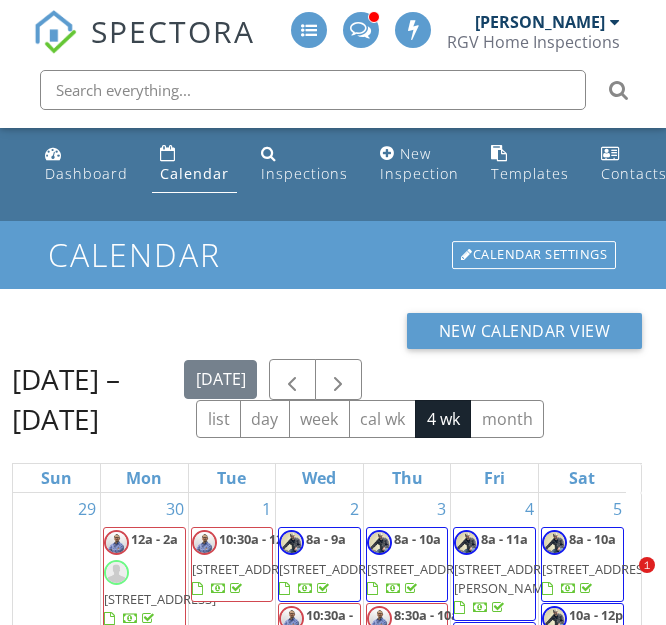 scroll, scrollTop: 200, scrollLeft: 0, axis: vertical 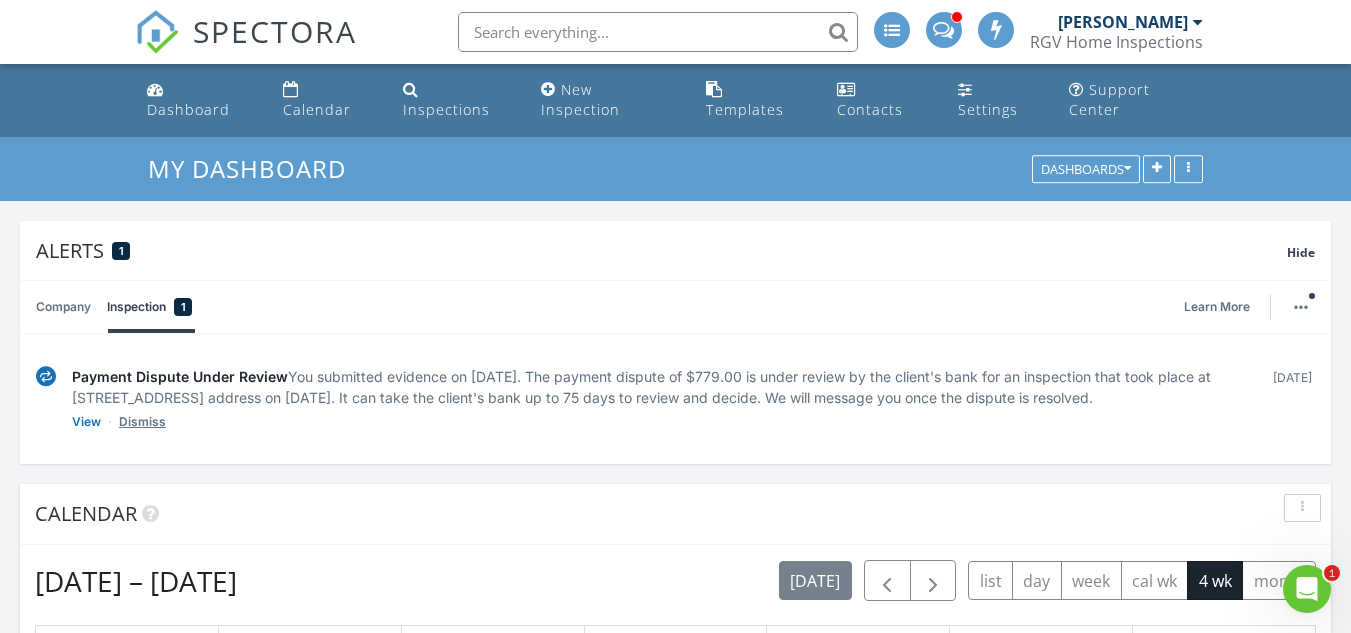 click on "Dismiss" at bounding box center [142, 422] 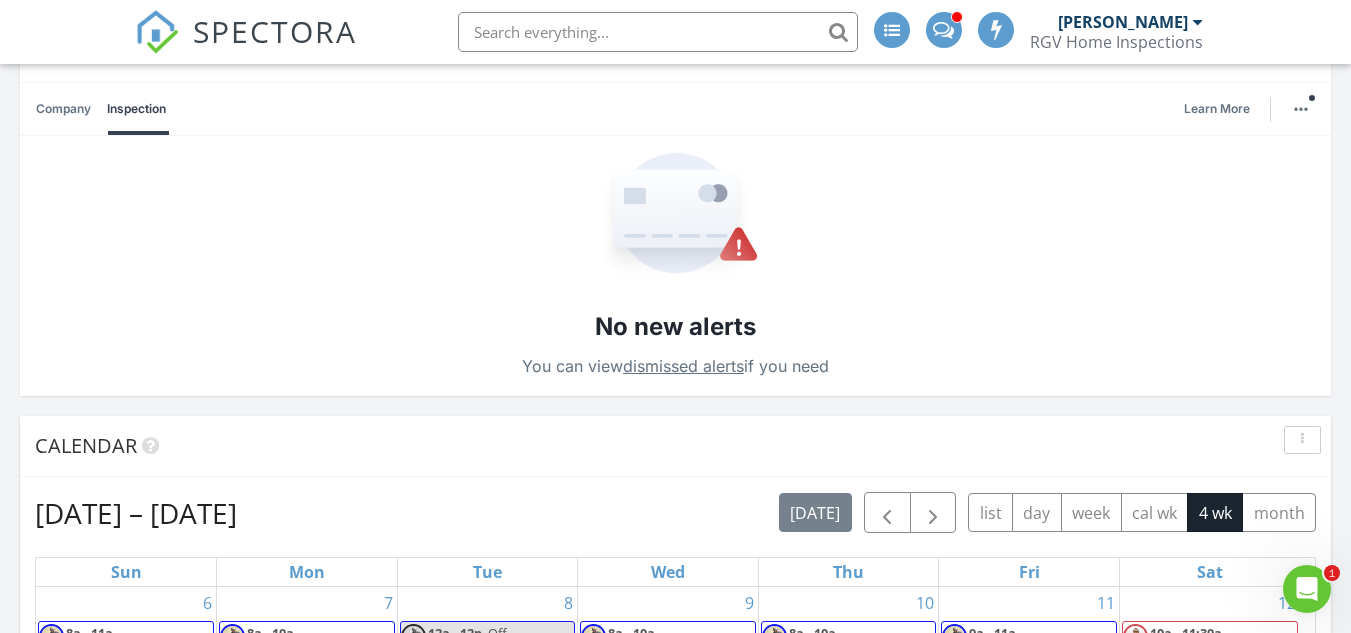 scroll, scrollTop: 100, scrollLeft: 0, axis: vertical 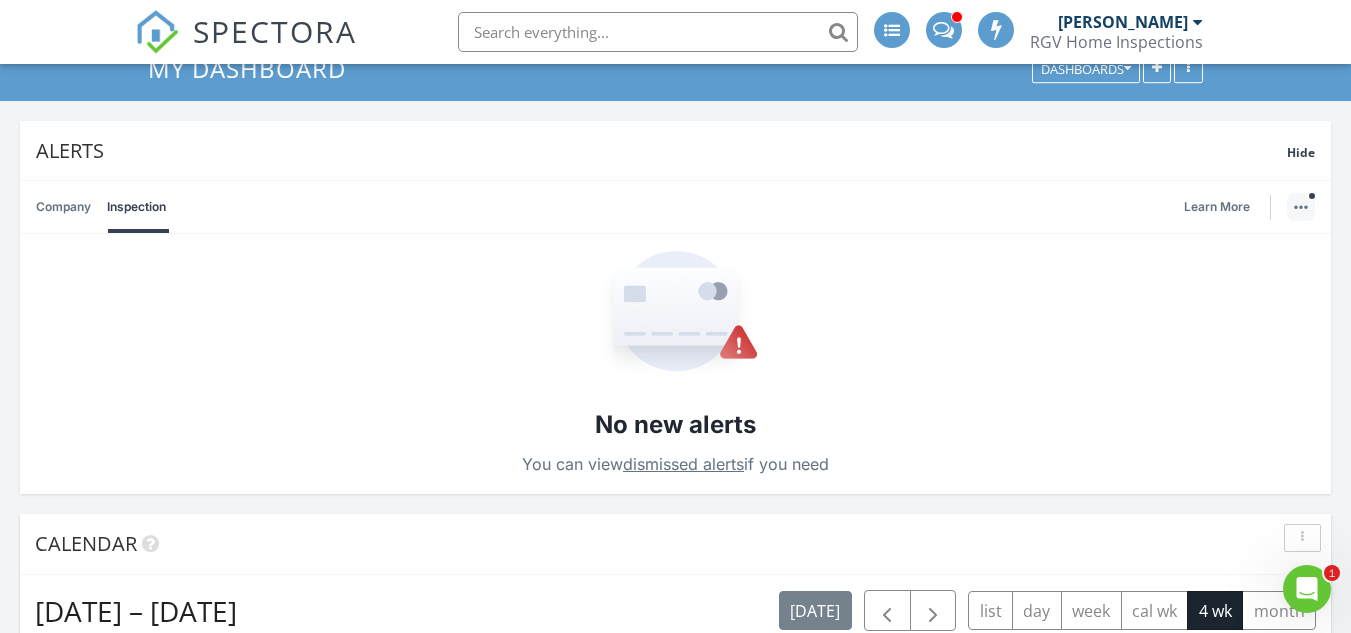 click at bounding box center [1301, 207] 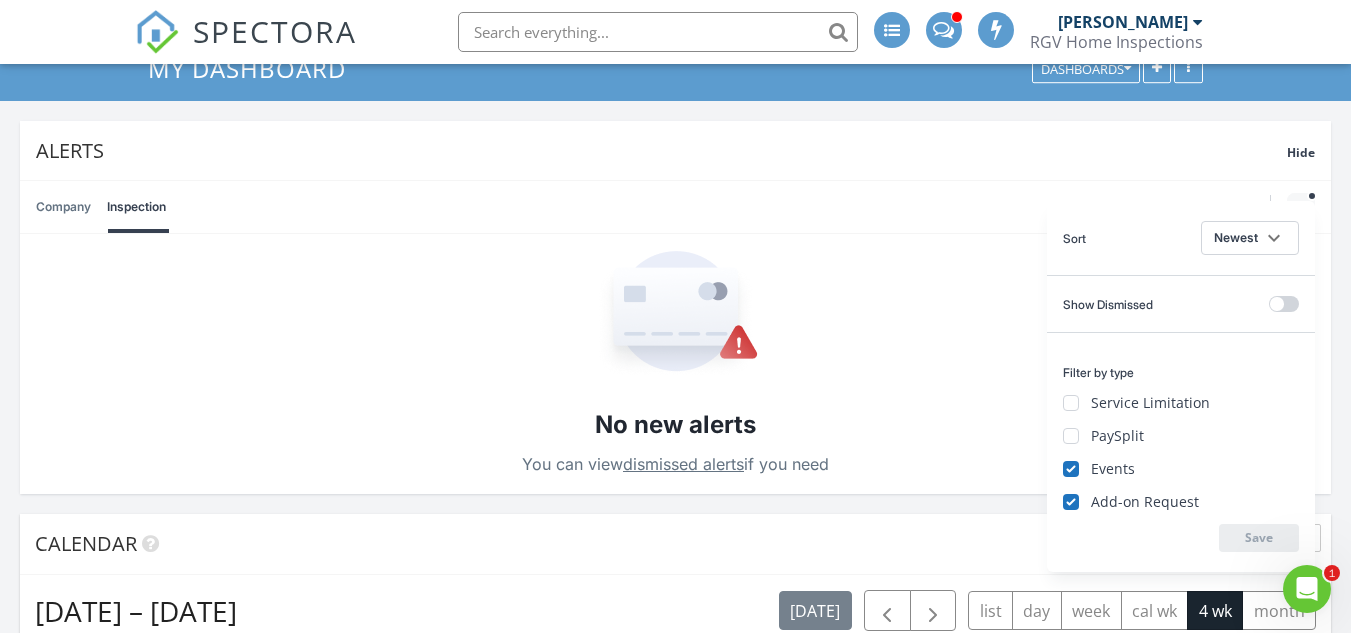 click at bounding box center (1301, 207) 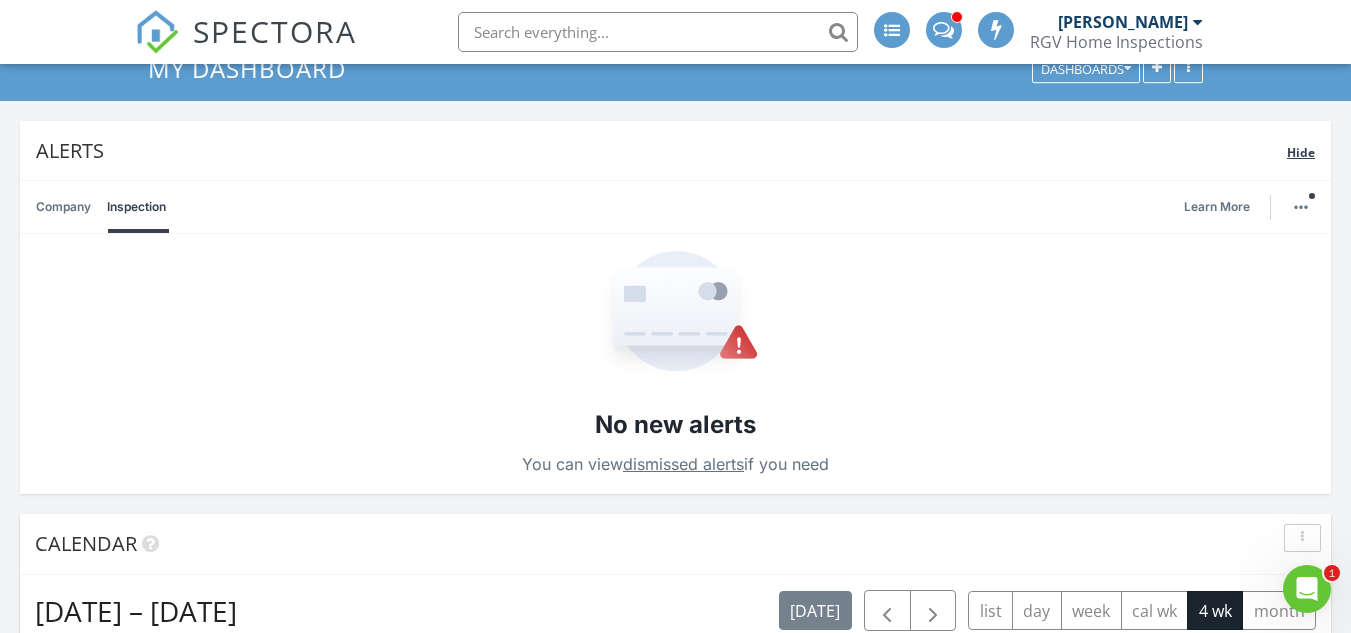 click on "Hide" at bounding box center [1301, 152] 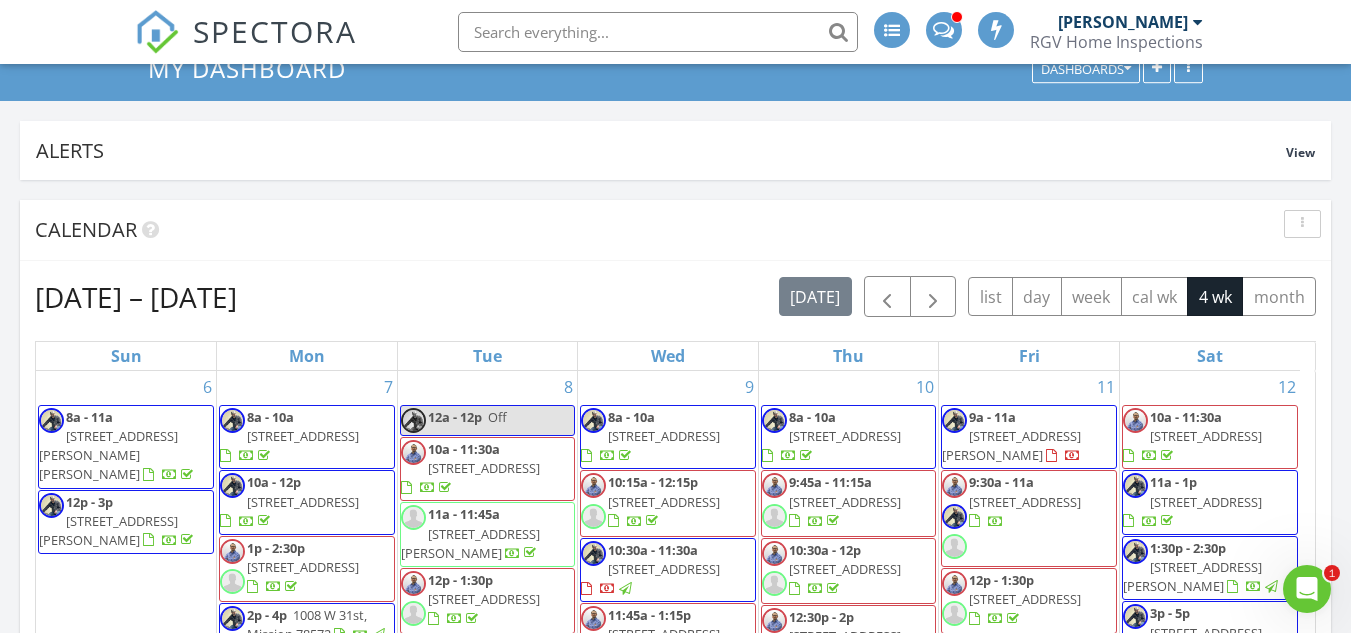scroll, scrollTop: 300, scrollLeft: 0, axis: vertical 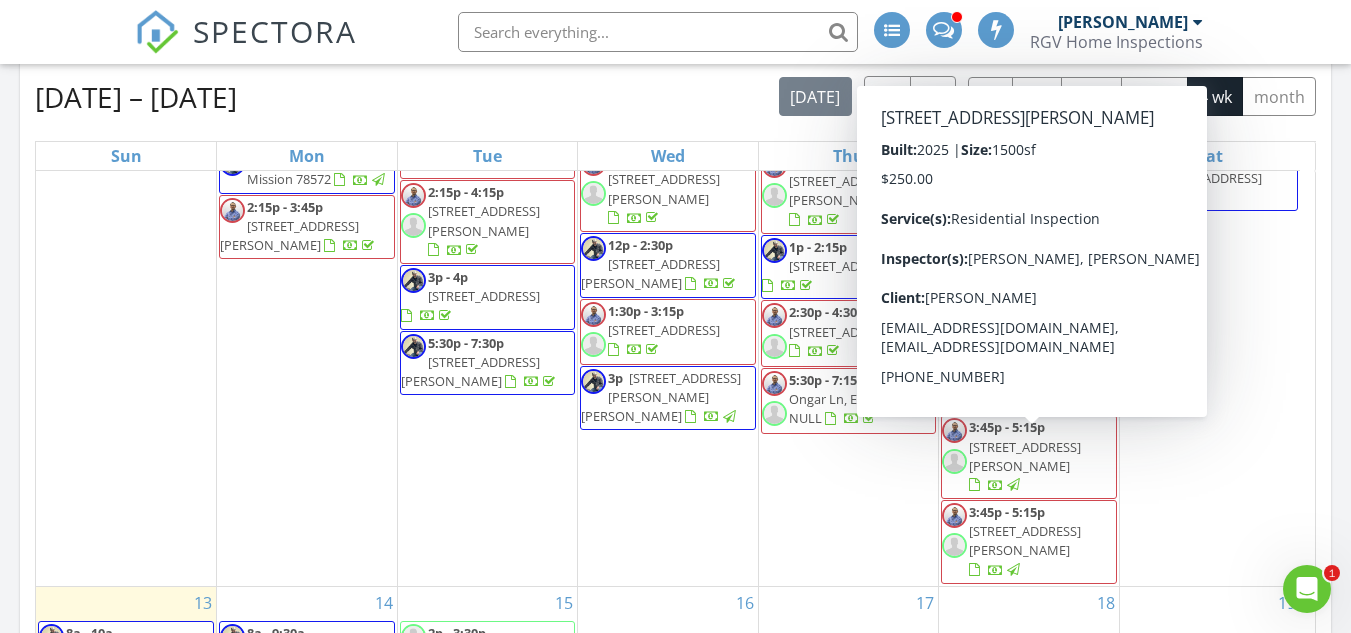 click 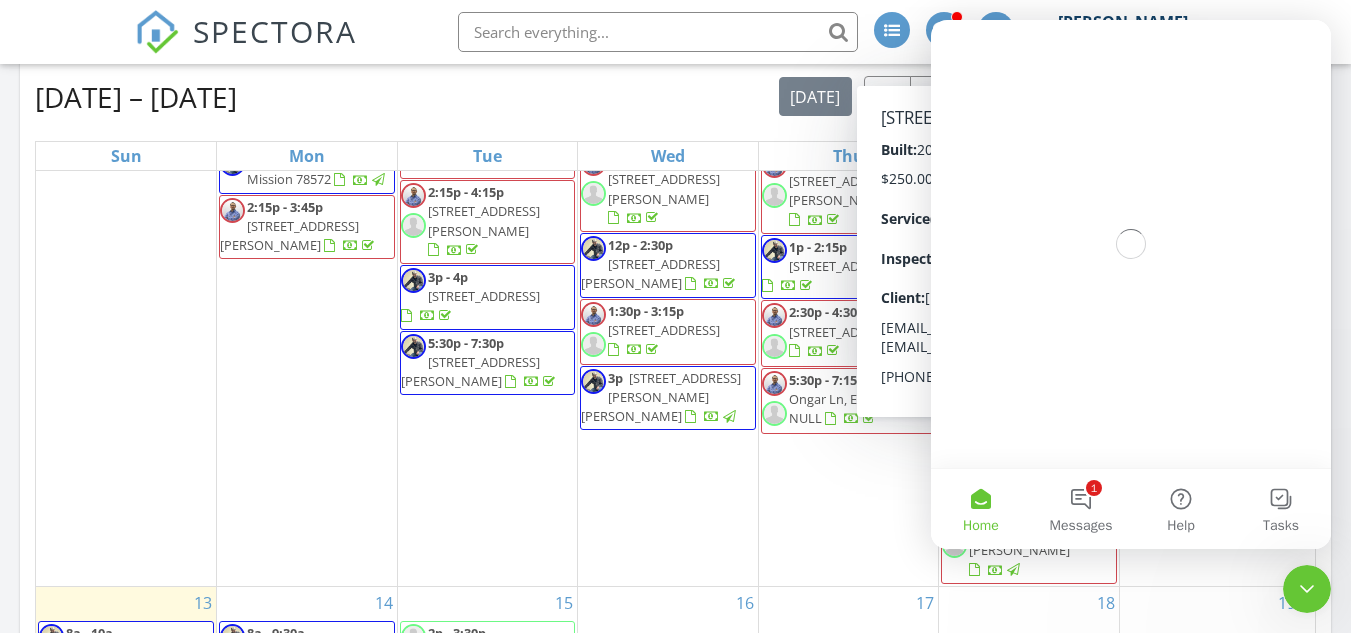 scroll, scrollTop: 0, scrollLeft: 0, axis: both 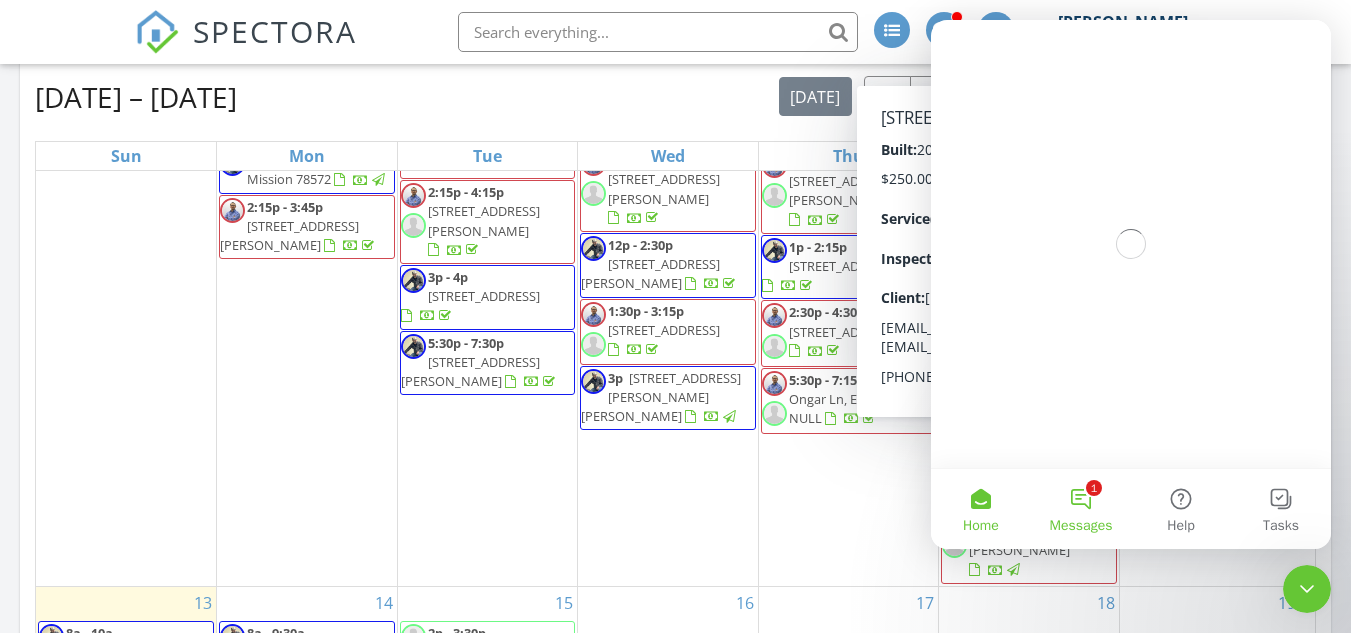 click on "1 Messages" at bounding box center (1081, 509) 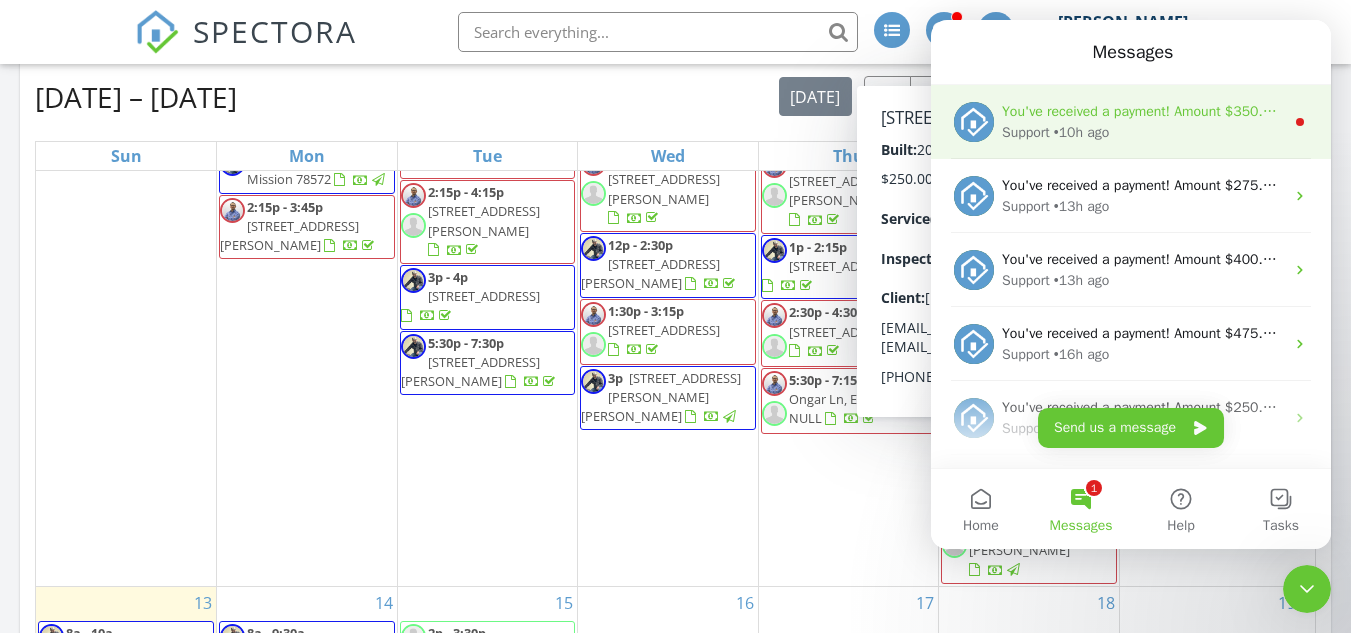 click on "Support •  10h ago" at bounding box center [1143, 132] 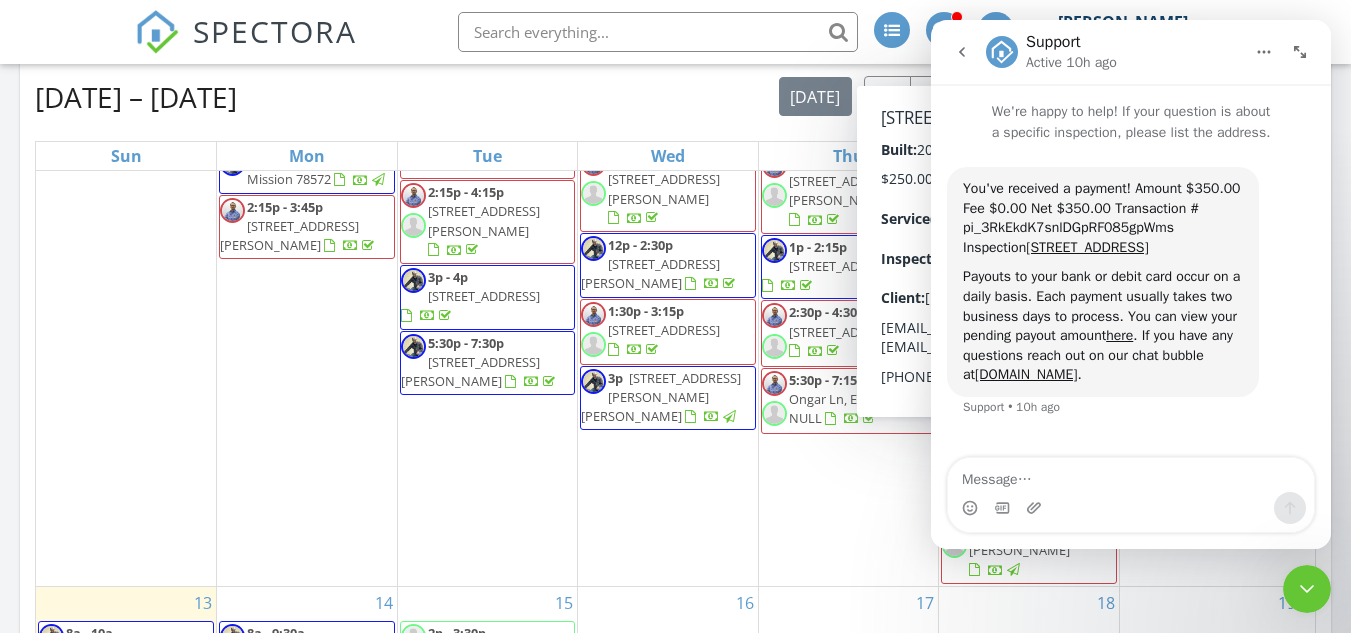 drag, startPoint x: 46, startPoint y: 23, endPoint x: 1334, endPoint y: 588, distance: 1406.474 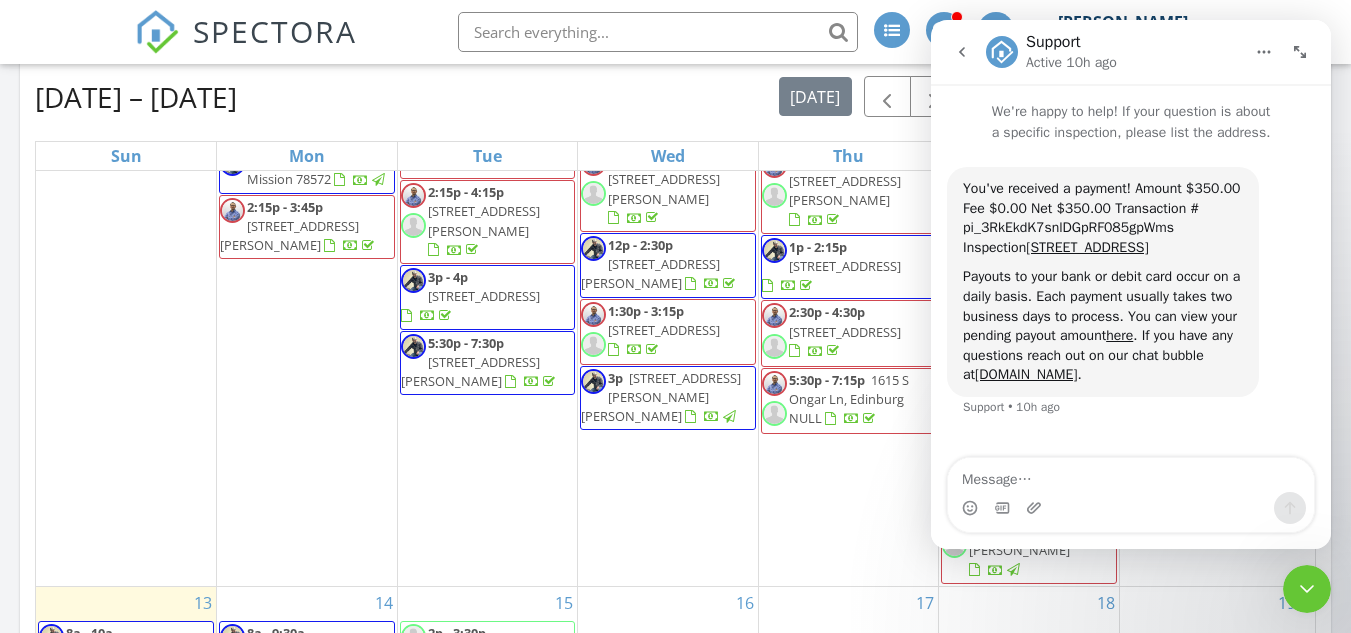 click 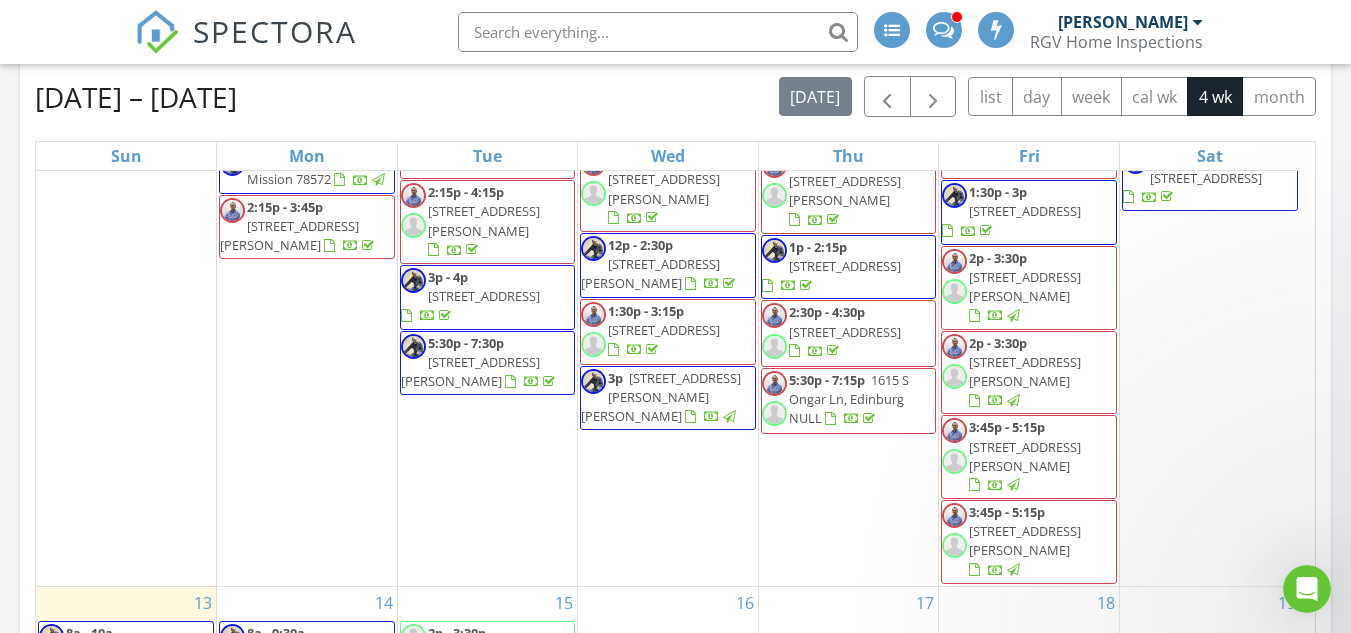 scroll, scrollTop: 0, scrollLeft: 0, axis: both 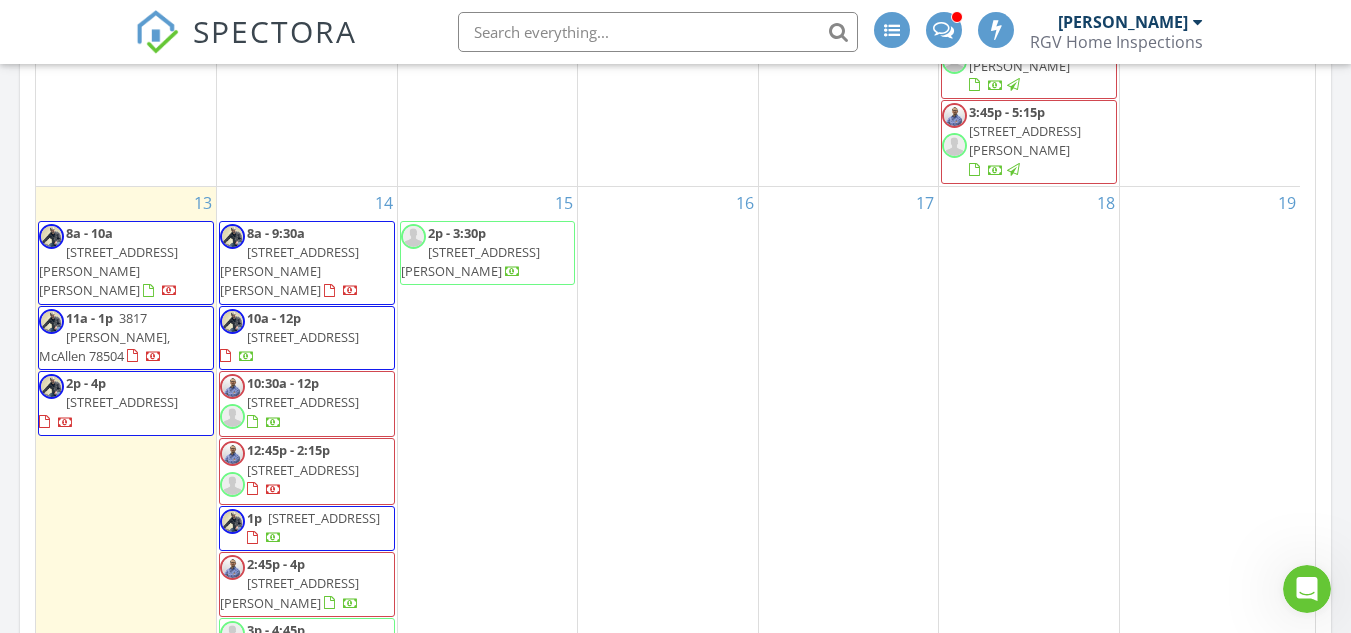click on "8a - 10a" at bounding box center [89, 233] 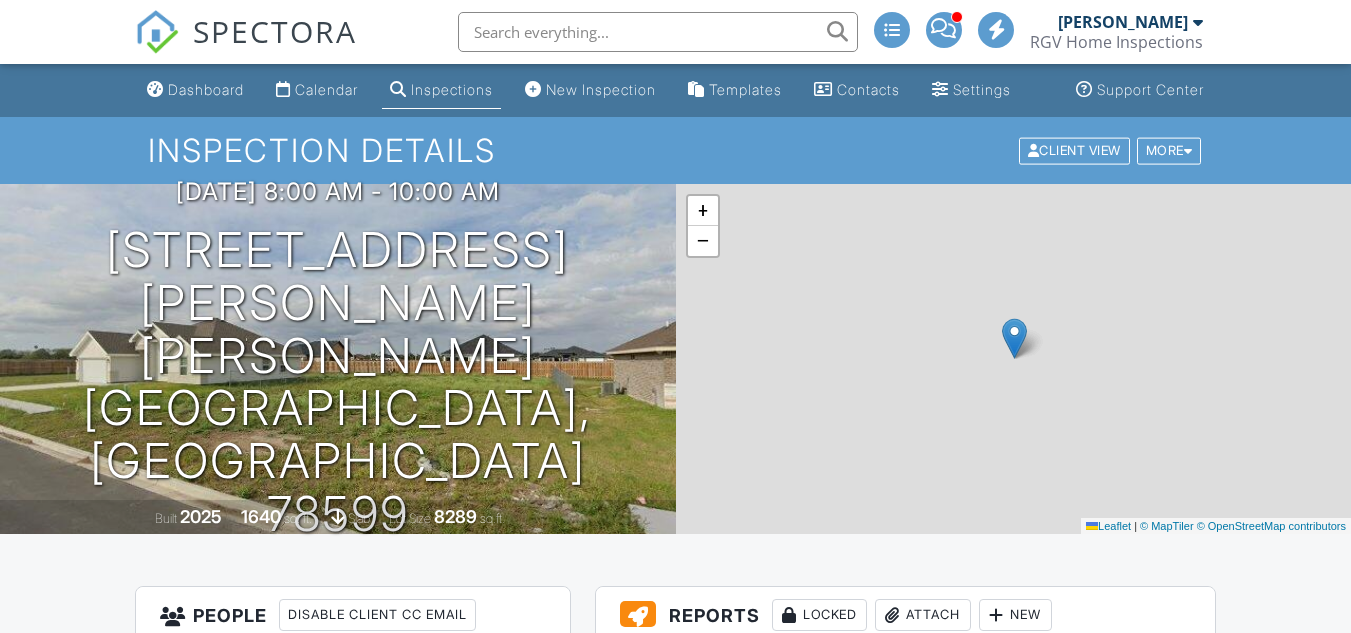 scroll, scrollTop: 820, scrollLeft: 0, axis: vertical 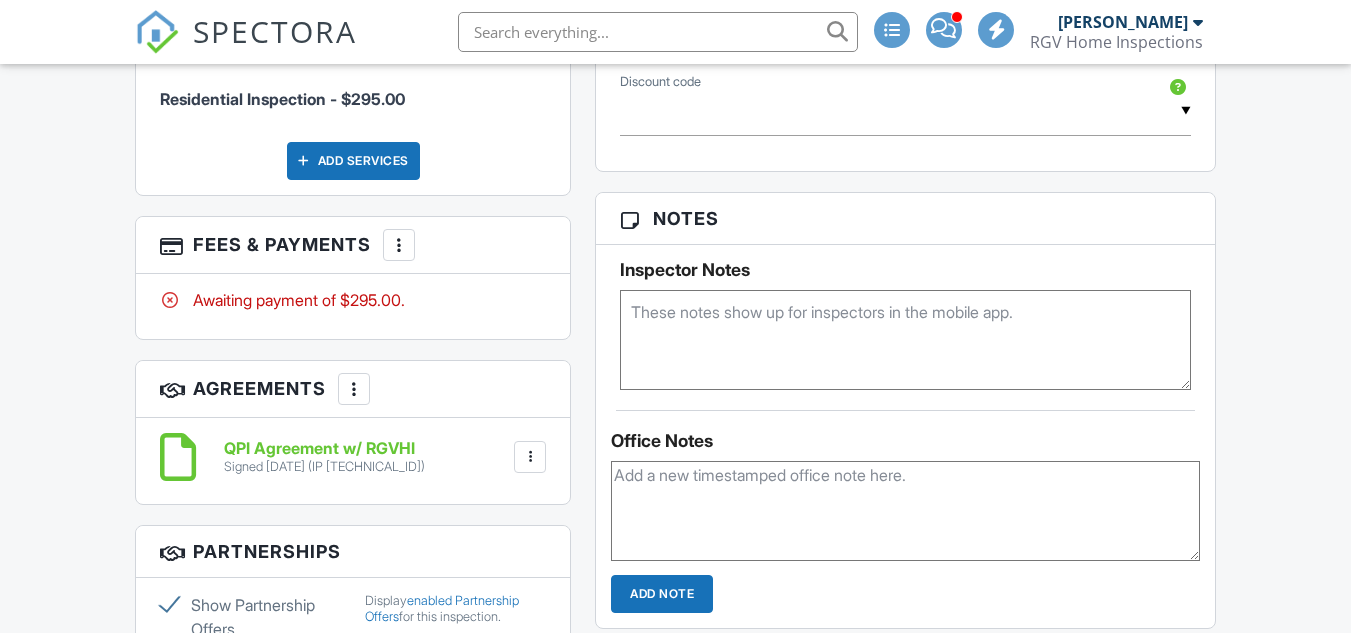 click at bounding box center (530, 457) 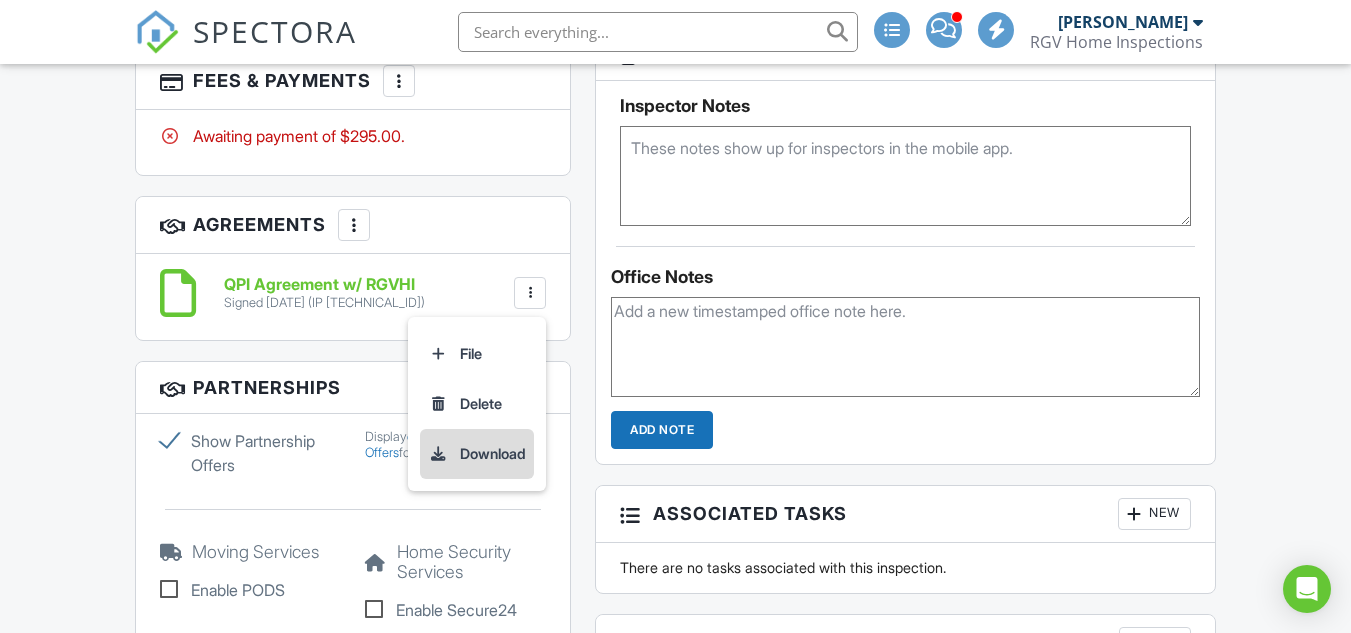 scroll, scrollTop: 1420, scrollLeft: 0, axis: vertical 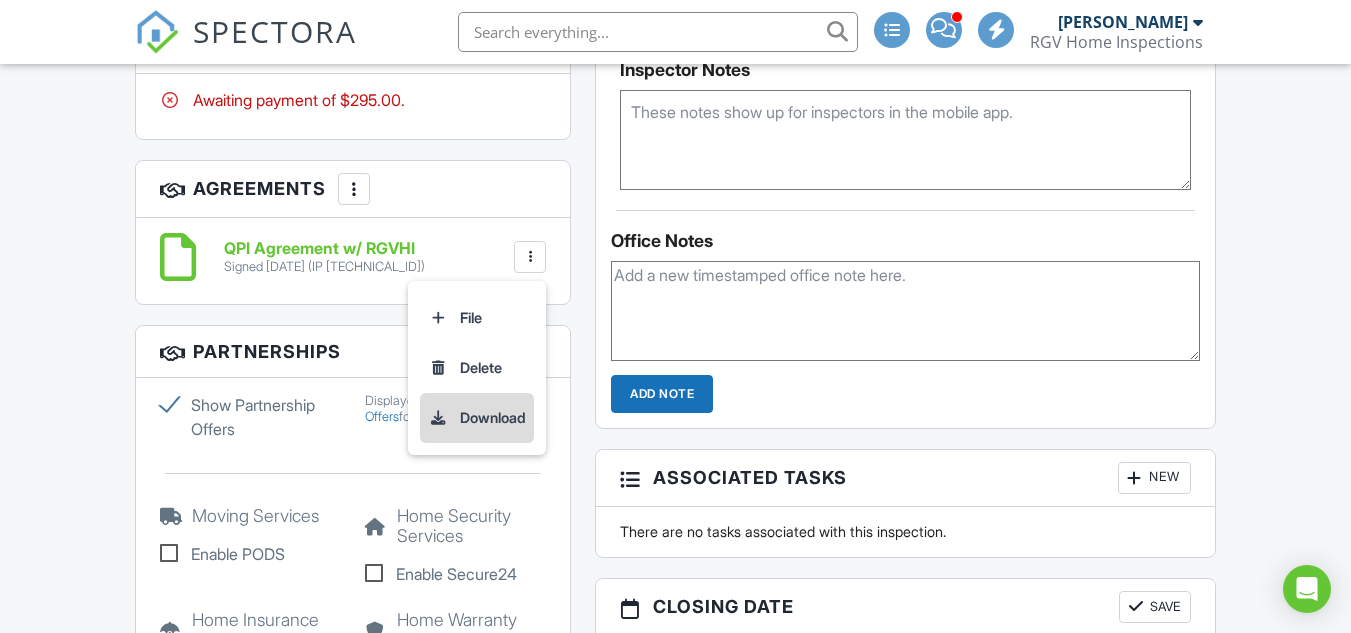 click on "Download" at bounding box center (477, 418) 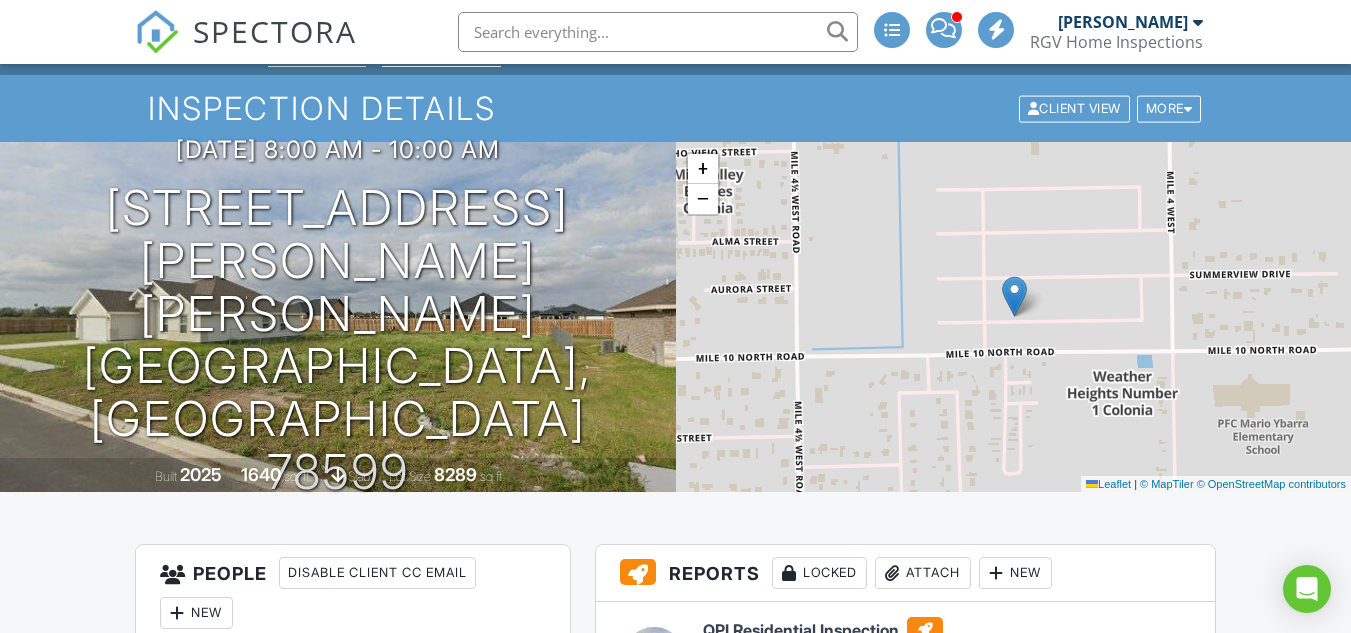 scroll, scrollTop: 0, scrollLeft: 0, axis: both 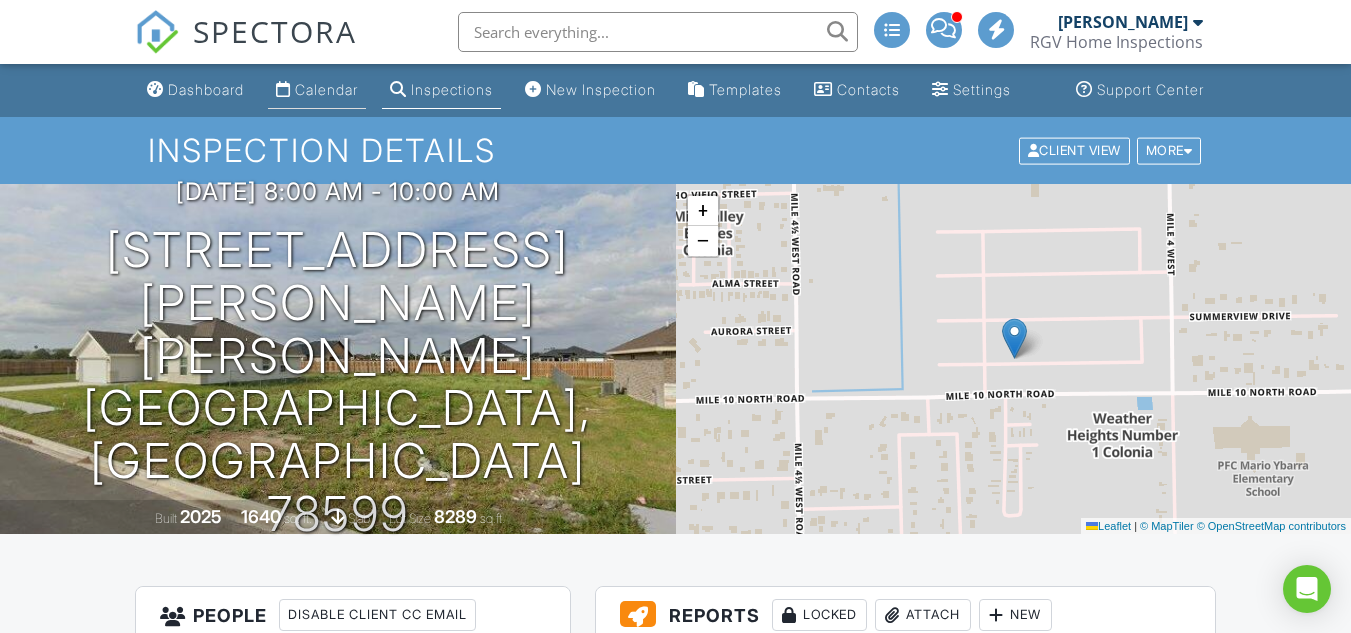 click on "Calendar" at bounding box center (326, 89) 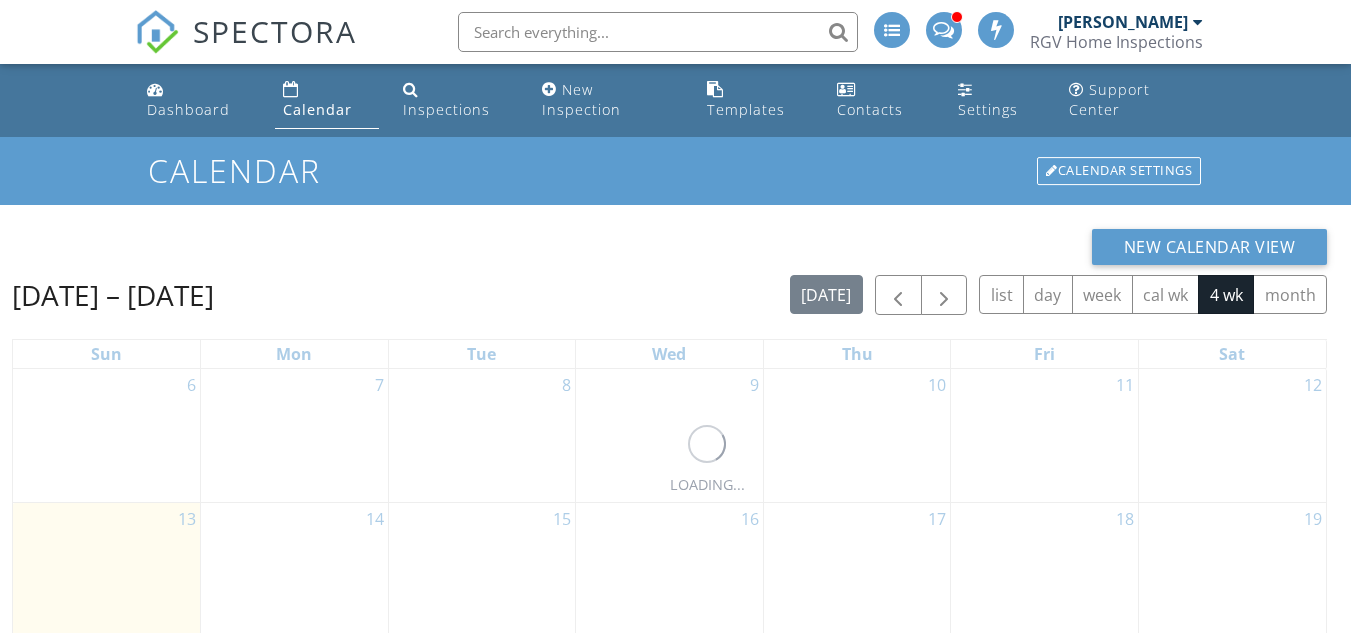 scroll, scrollTop: 0, scrollLeft: 0, axis: both 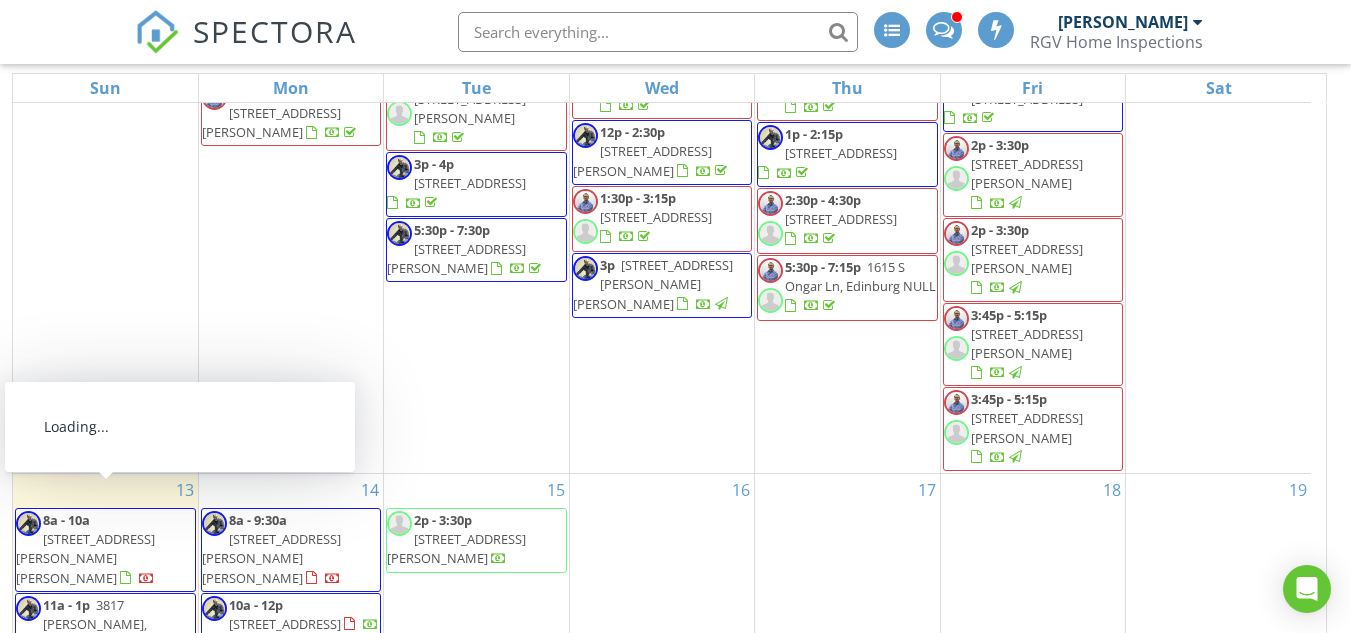 click on "3817 [PERSON_NAME], McAllen 78504" at bounding box center (81, 624) 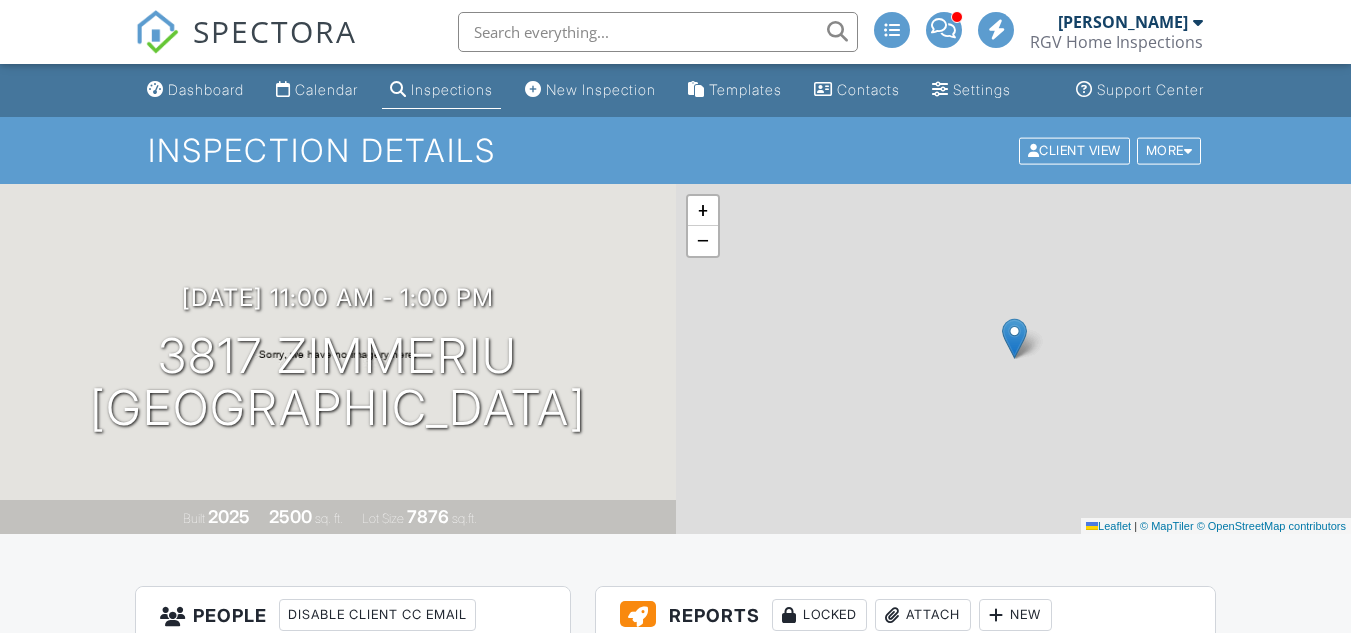 scroll, scrollTop: 0, scrollLeft: 0, axis: both 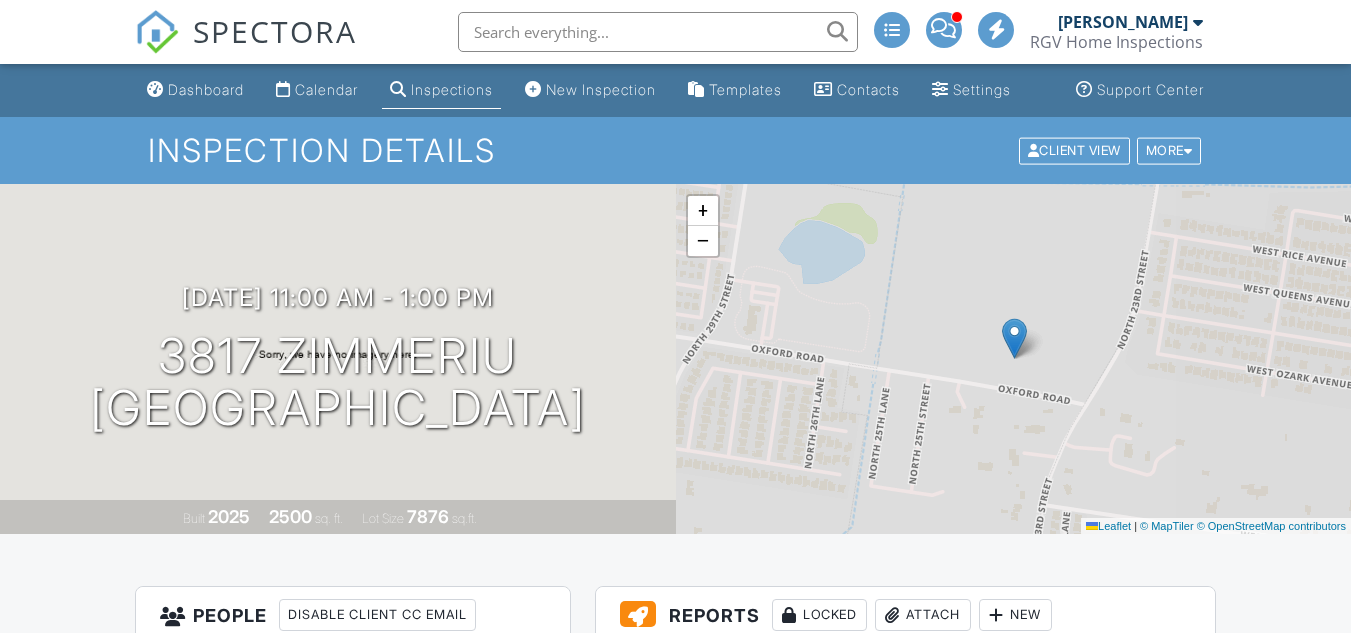 click at bounding box center [0, 0] 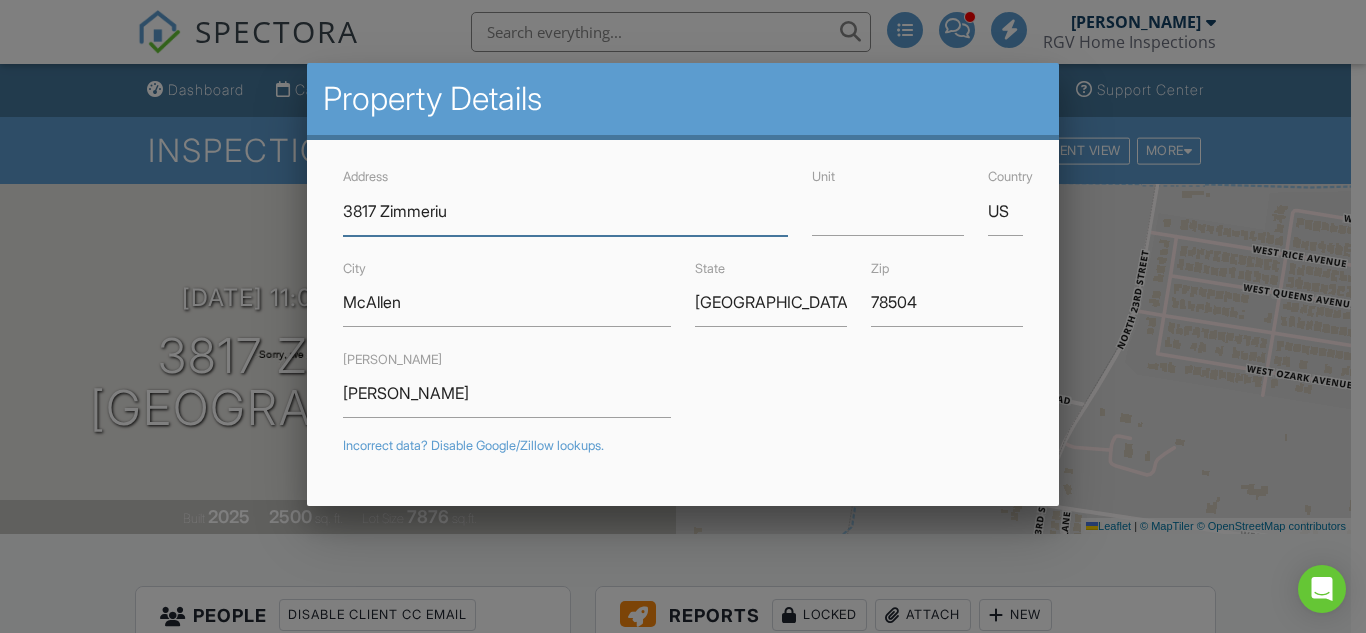 click on "3817 Zimmeriu" at bounding box center [565, 211] 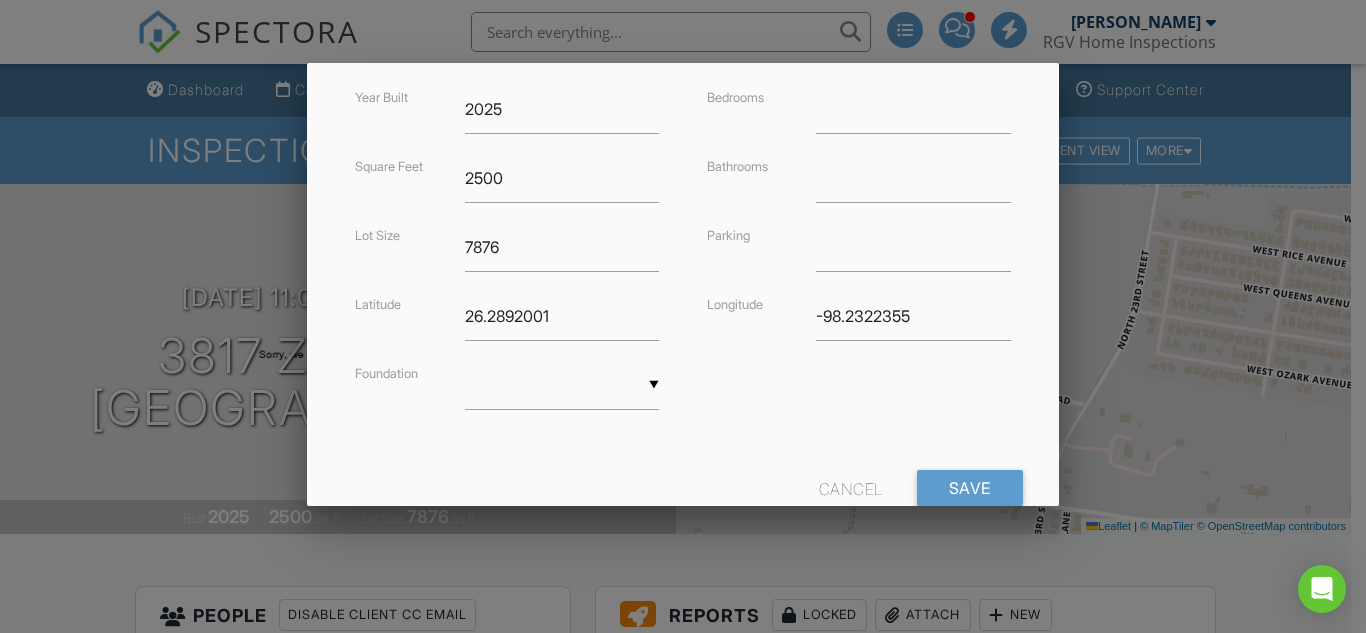 scroll, scrollTop: 500, scrollLeft: 0, axis: vertical 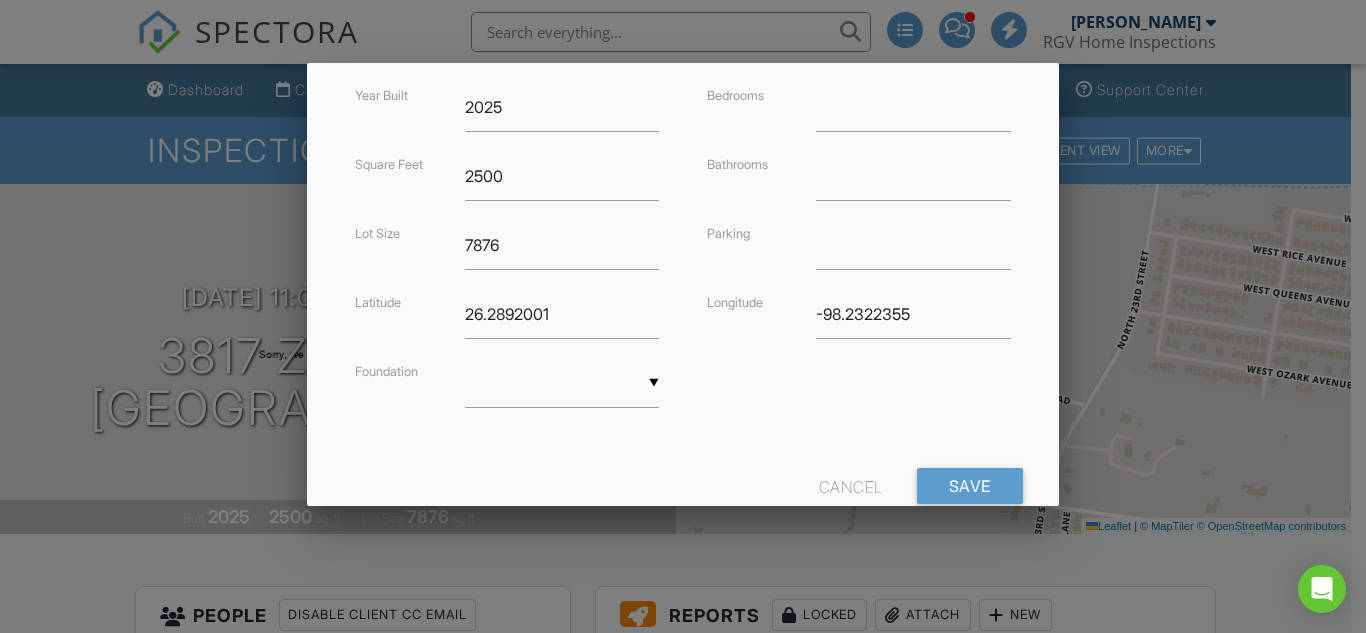 type on "[STREET_ADDRESS]" 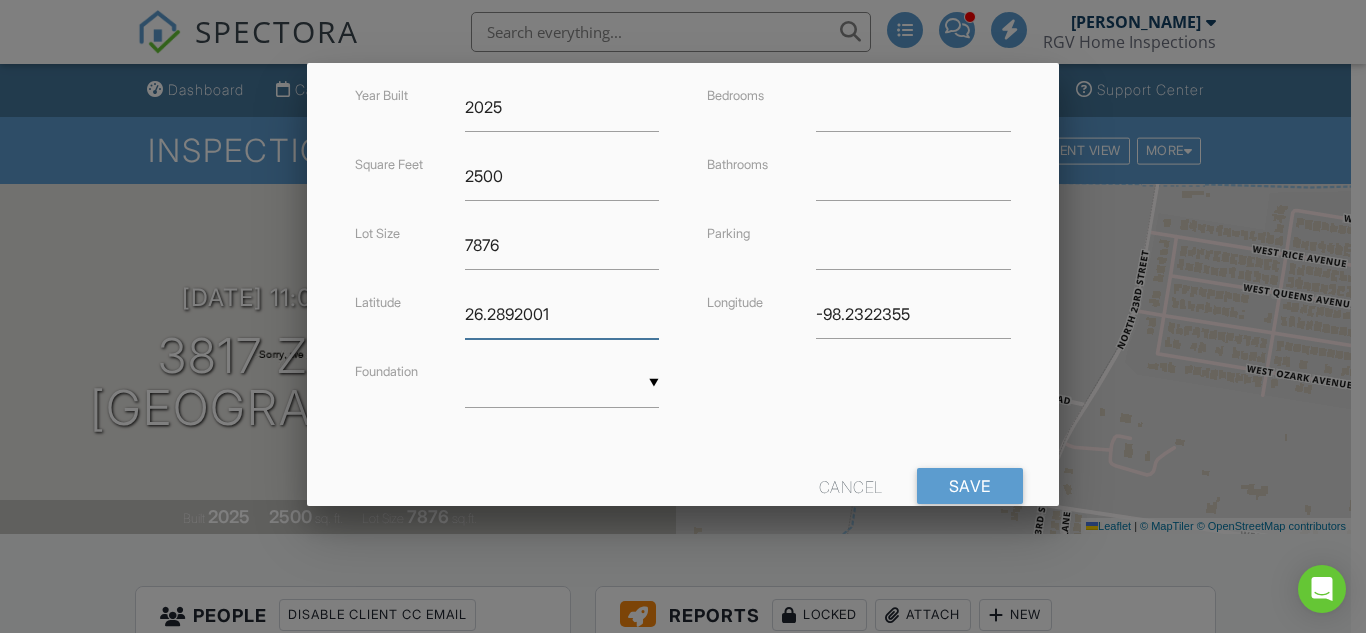 click on "26.2892001" at bounding box center (562, 314) 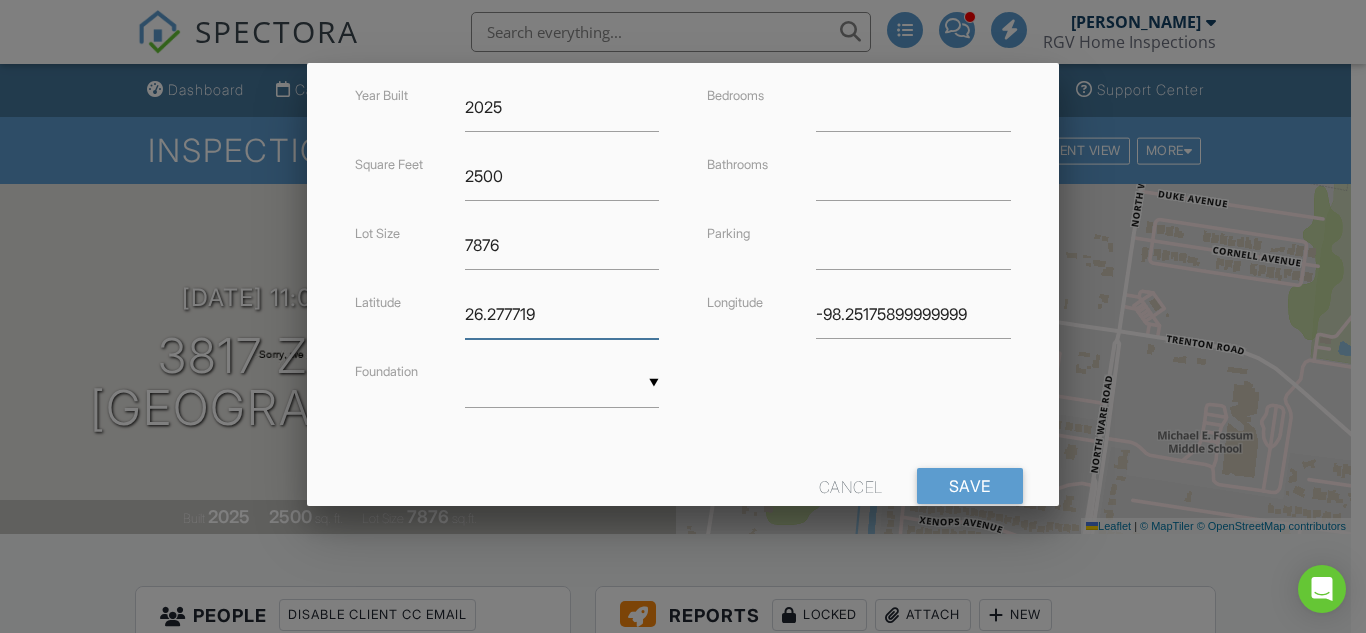 click on "26.277719" at bounding box center [562, 314] 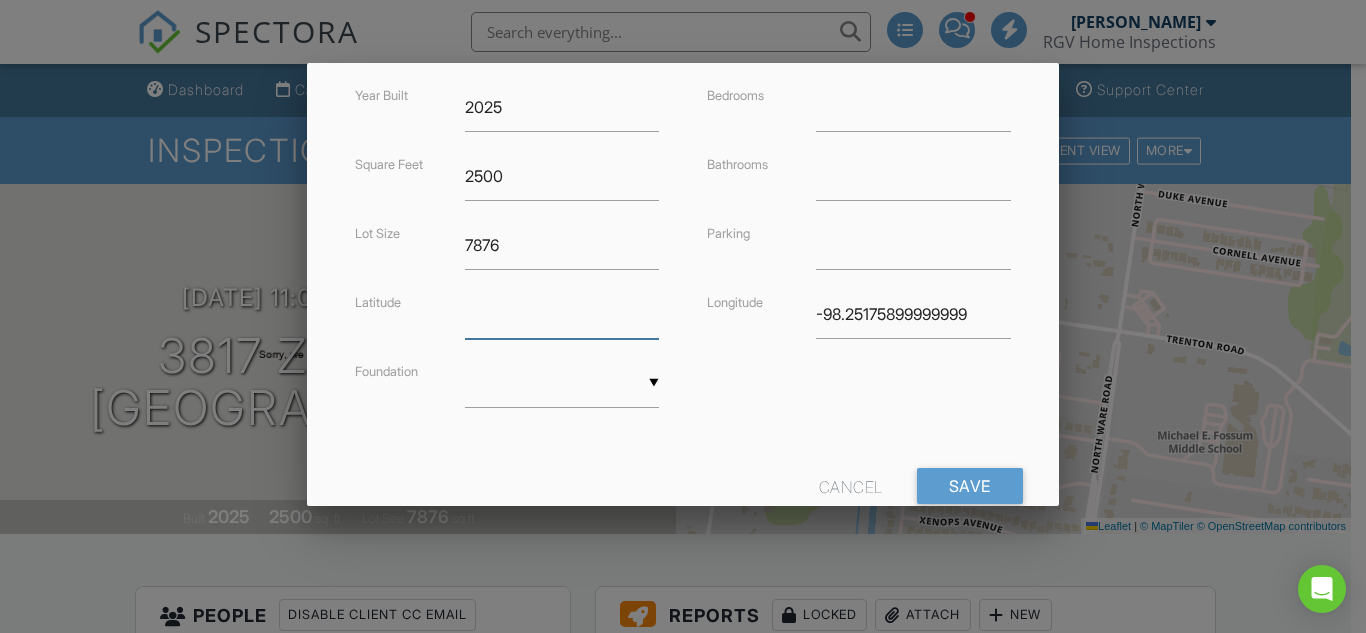 type 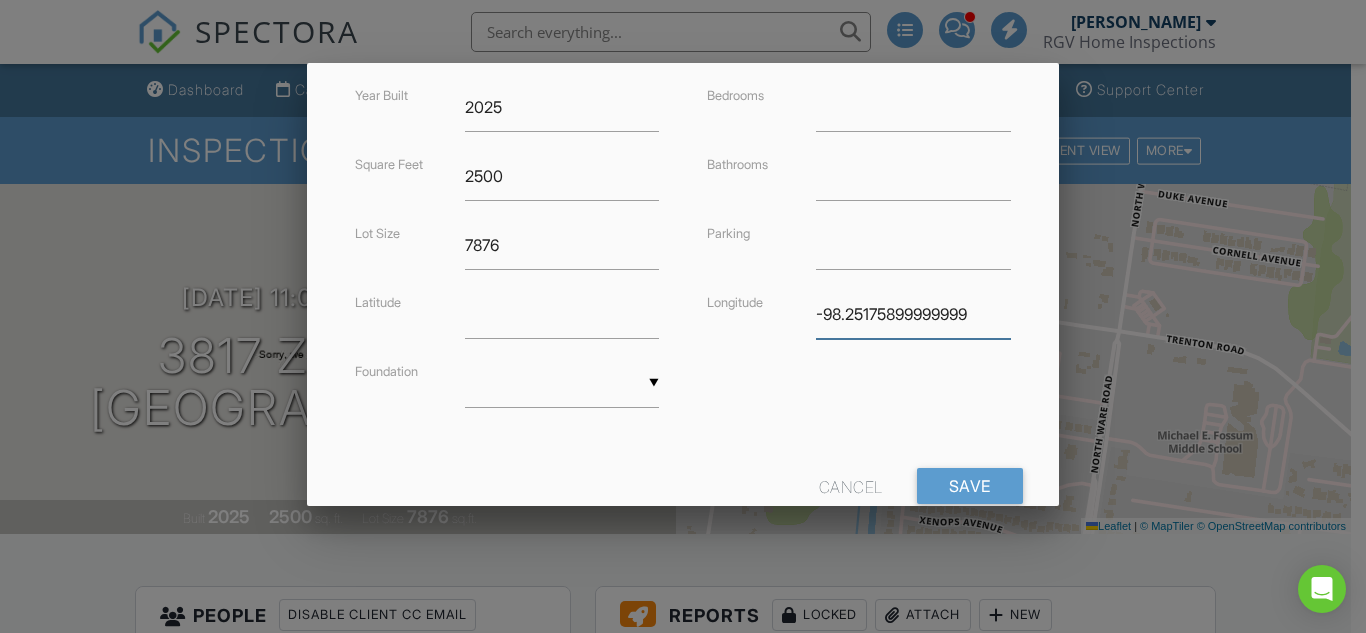 click on "-98.25175899999999" at bounding box center [913, 314] 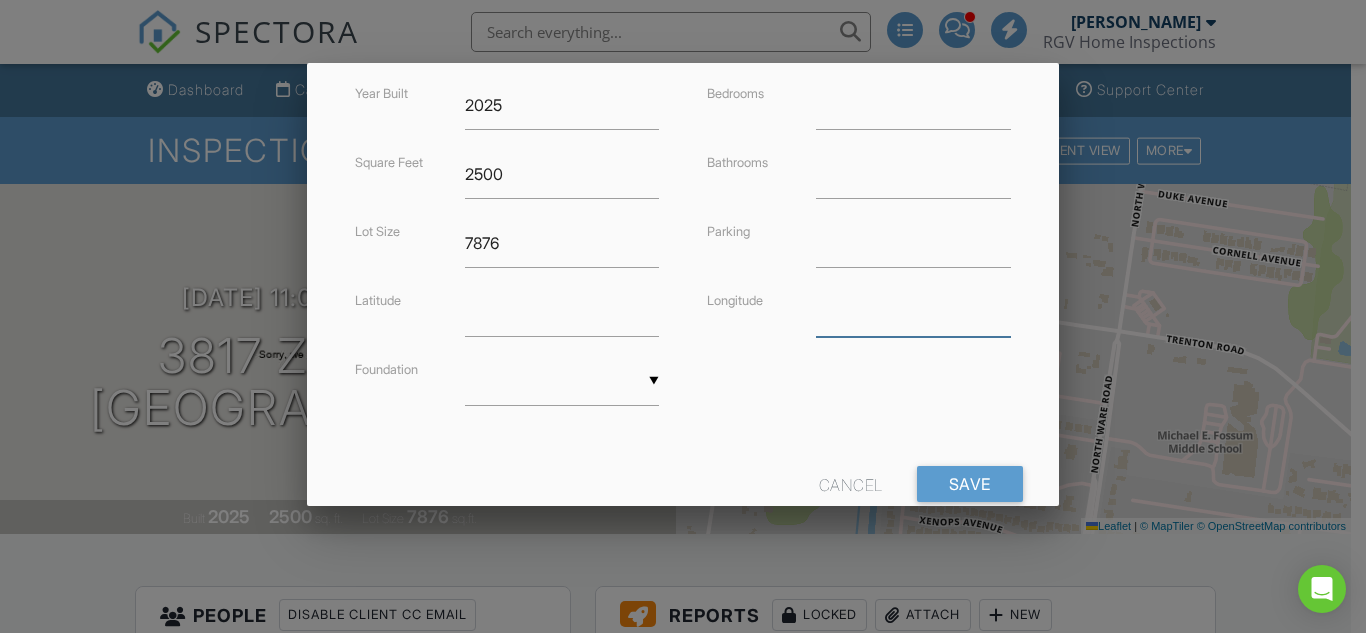 scroll, scrollTop: 557, scrollLeft: 0, axis: vertical 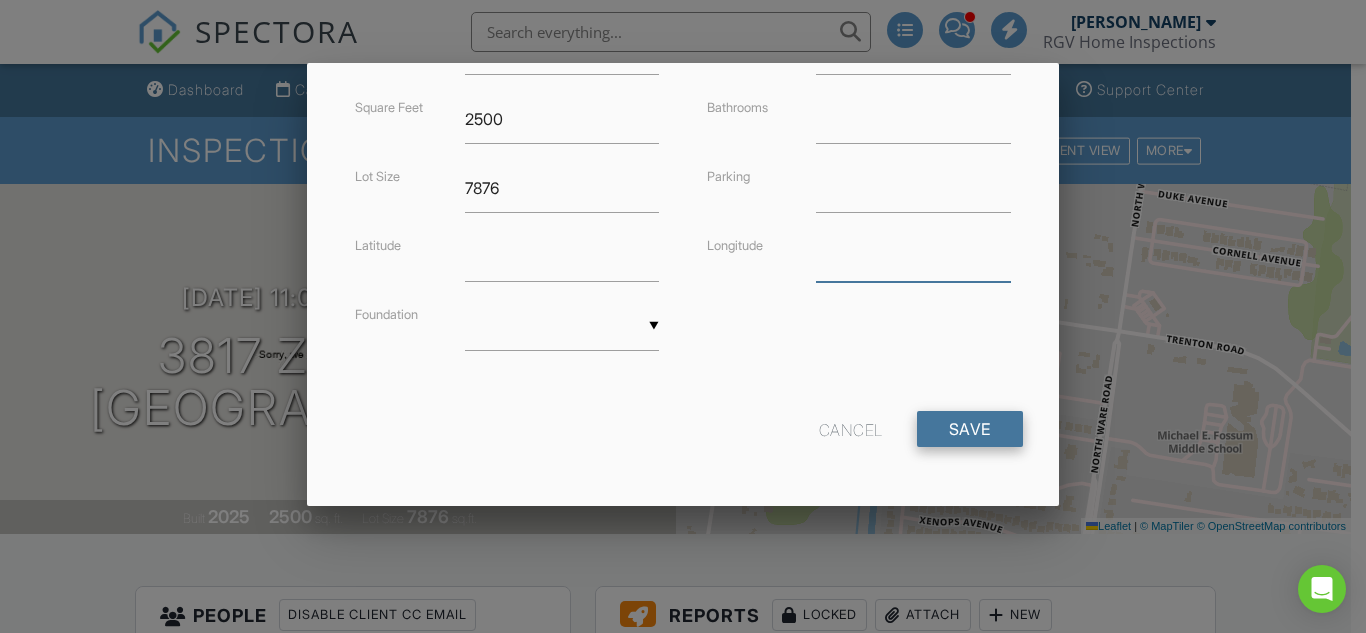 type 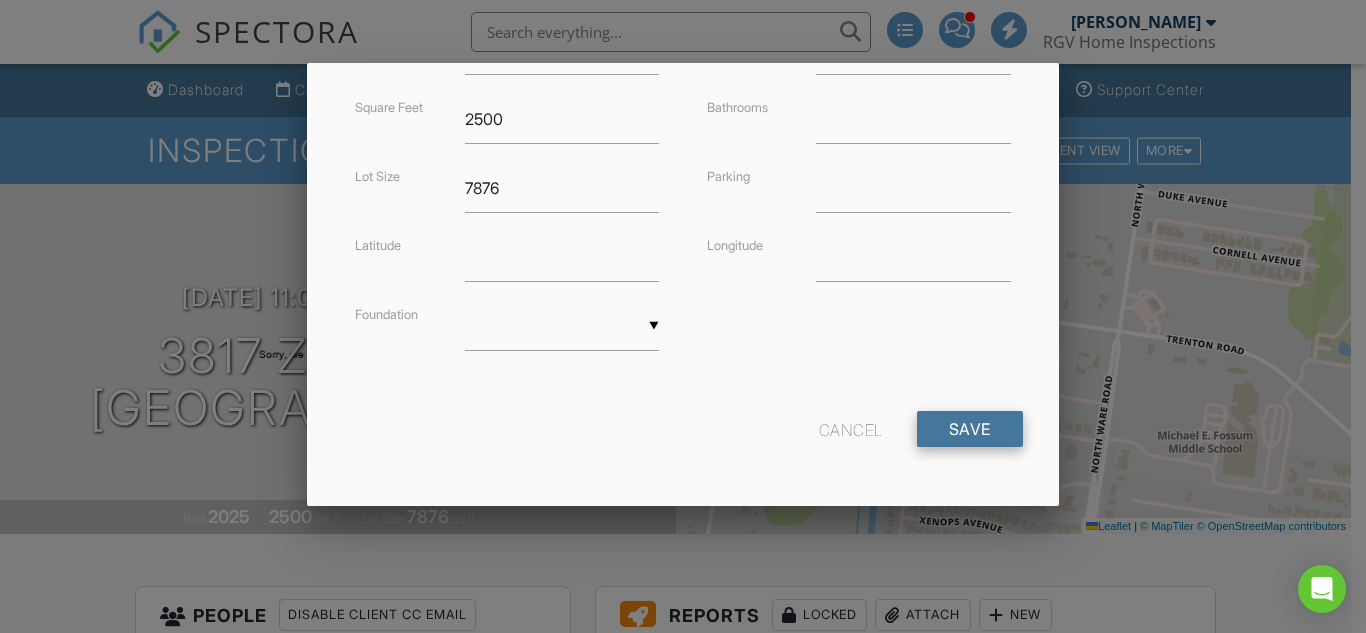 click on "Save" at bounding box center (970, 429) 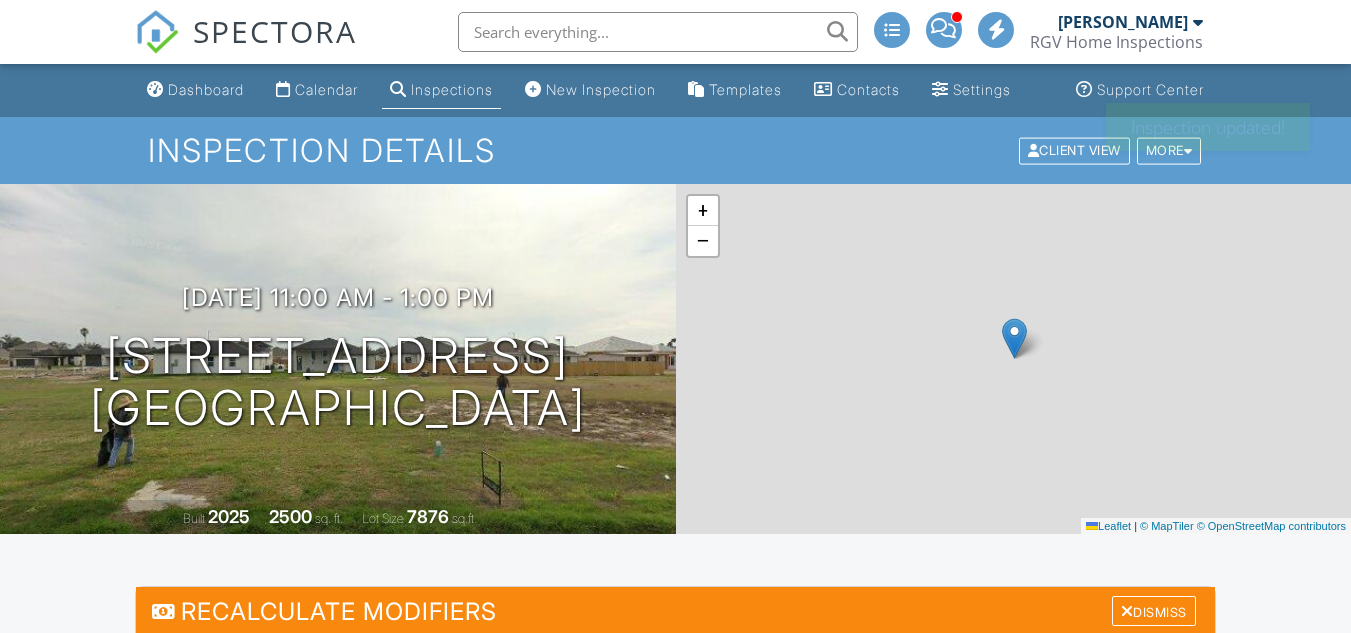 scroll, scrollTop: 420, scrollLeft: 0, axis: vertical 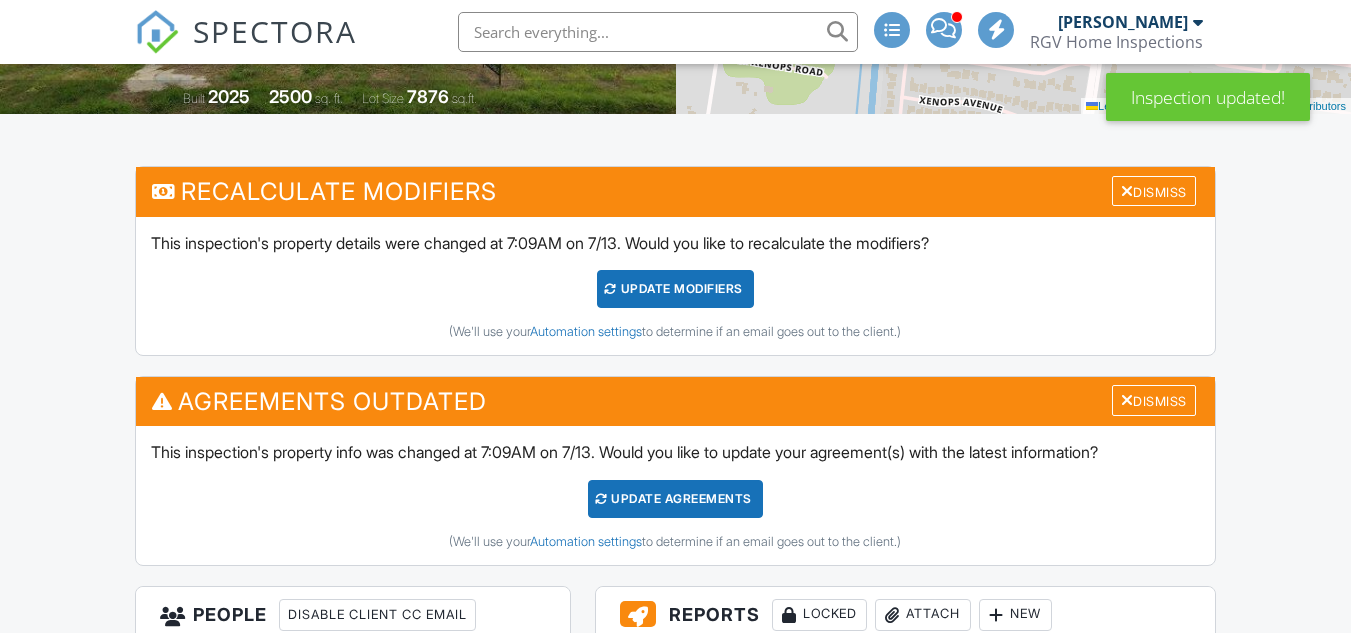 drag, startPoint x: 640, startPoint y: 516, endPoint x: 649, endPoint y: 428, distance: 88.45903 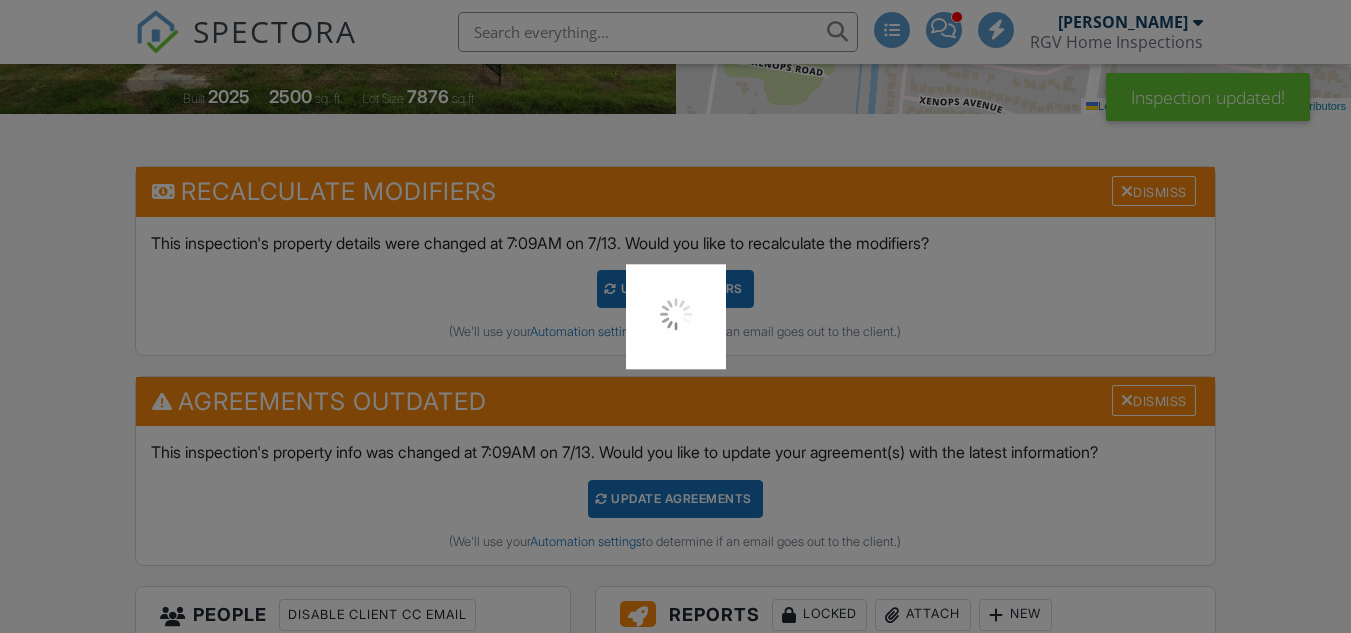scroll, scrollTop: 0, scrollLeft: 0, axis: both 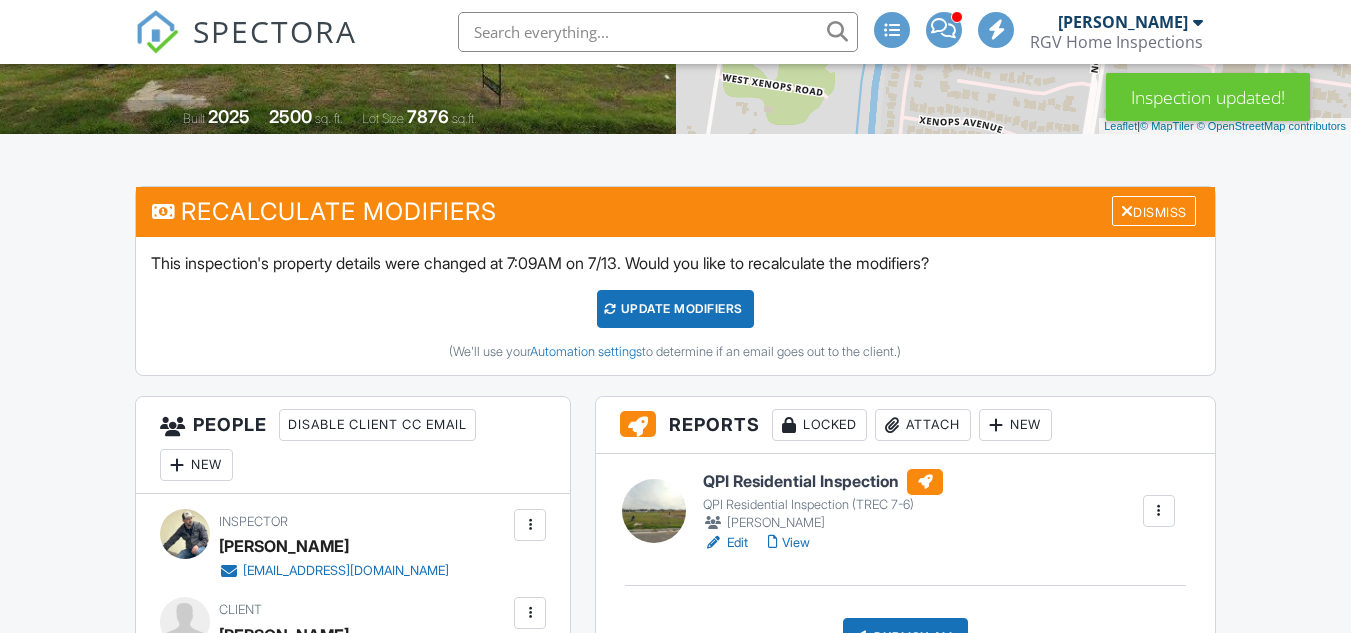 click on "UPDATE Modifiers" at bounding box center (675, 309) 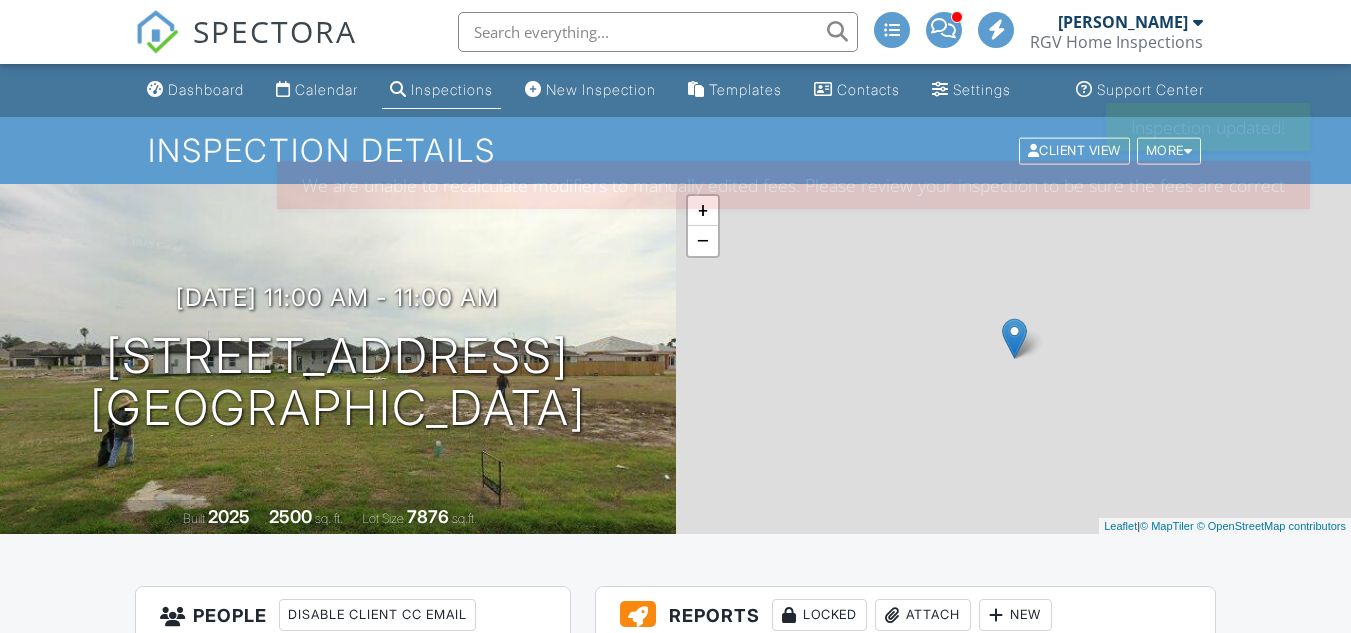 scroll, scrollTop: 900, scrollLeft: 0, axis: vertical 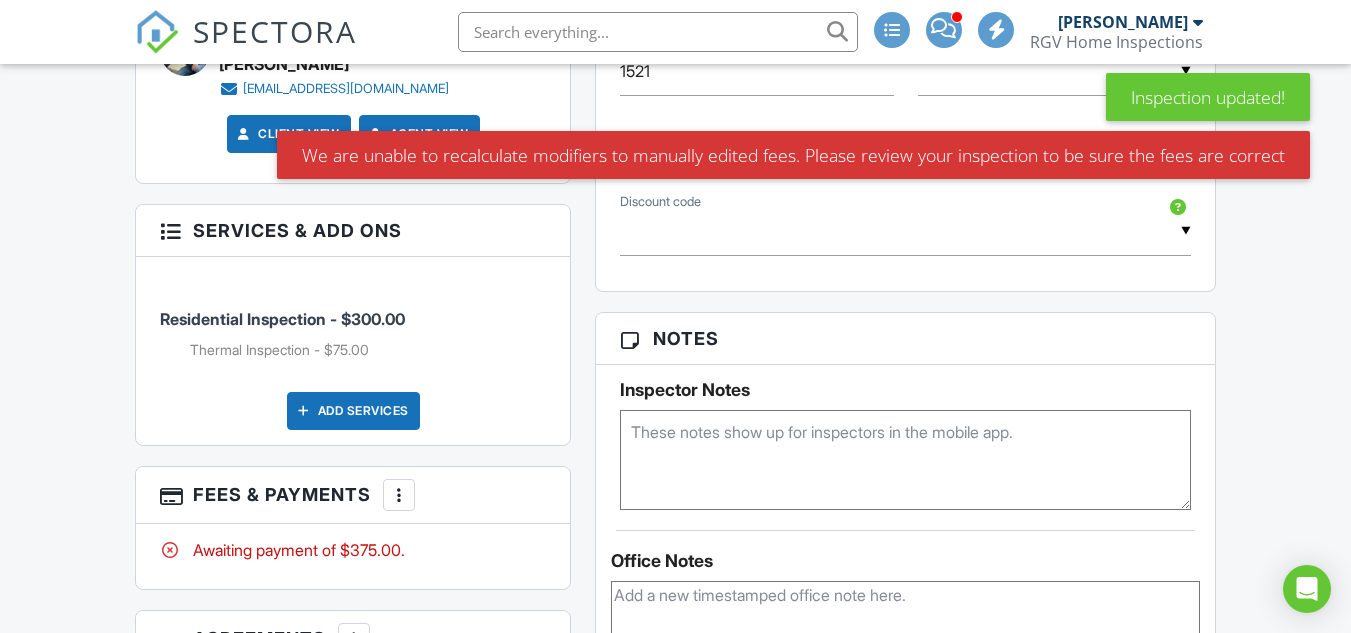 click on "Dashboard
Calendar
Inspections
New Inspection
Templates
Contacts
Settings
Support Center
Inspection Details
Client View
More
Property Details
Reschedule
Reorder / Copy
Share
Cancel
[GEOGRAPHIC_DATA]
Print Order
Convert to V9
Disable Pass on CC Fees
View Change Log
[DATE] 11:00 am
- 11:00 am
[STREET_ADDRESS]
[GEOGRAPHIC_DATA], TX 78504
Built
2025
2500
sq. ft.
Lot Size
7876
sq.ft.
+ − Leaflet  |  © MapTiler   © OpenStreetMap contributors
All emails and texts are disabled for this inspection!
Turn on emails and texts
Reports
Locked
Attach
New
QPI Residential Inspection
QPI Residential Inspection (TREC 7-6)
[PERSON_NAME]
Edit" at bounding box center (675, 644) 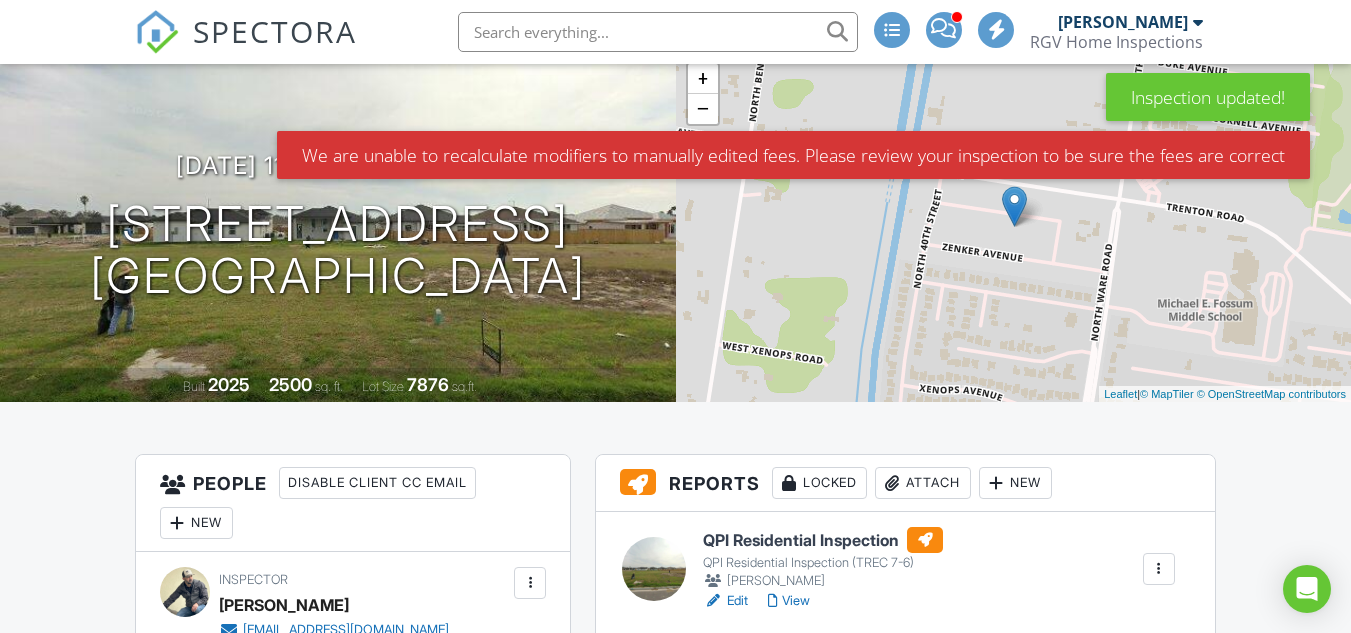 scroll, scrollTop: 100, scrollLeft: 0, axis: vertical 